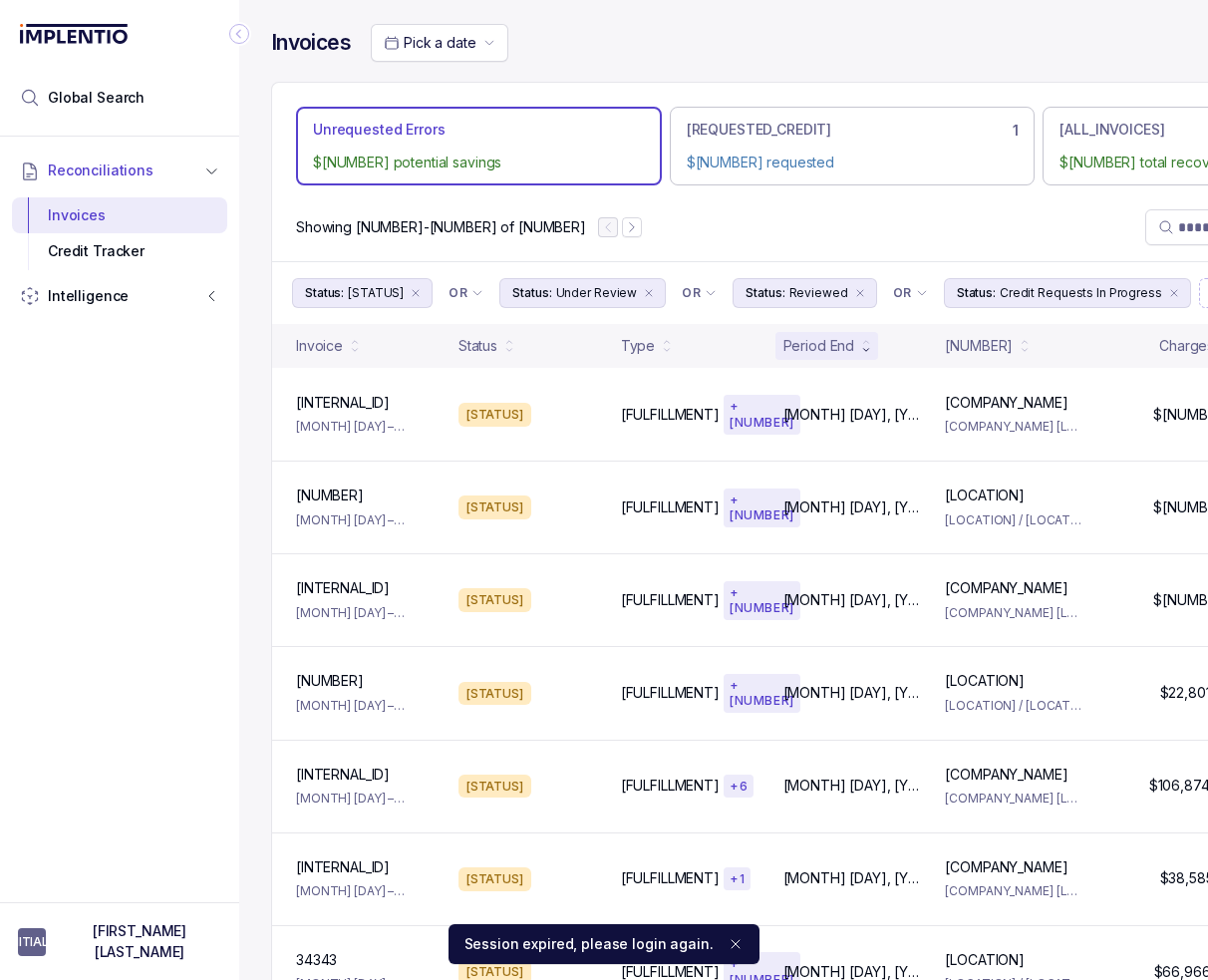 scroll, scrollTop: 0, scrollLeft: 0, axis: both 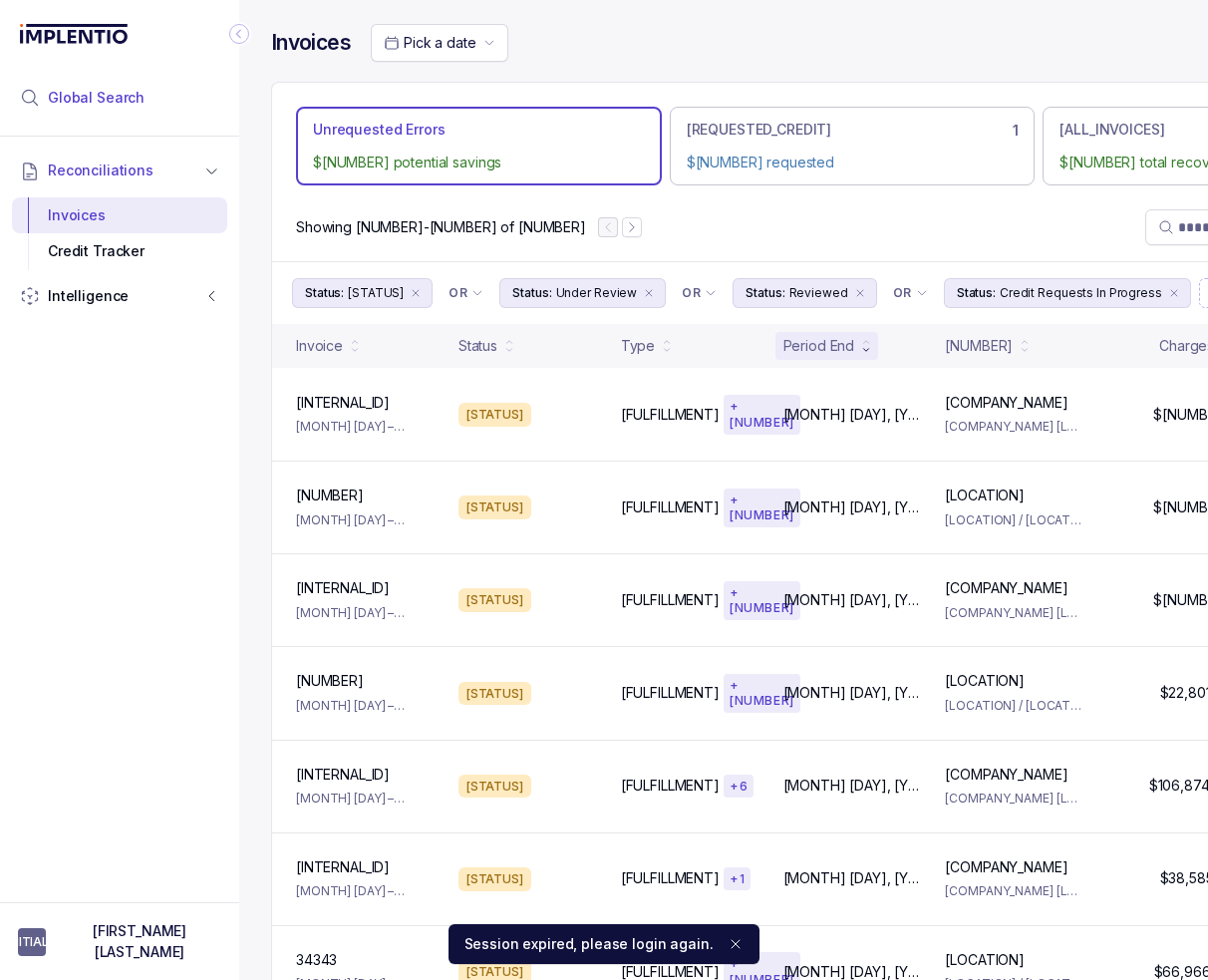 click on "Global Search" at bounding box center (120, 98) 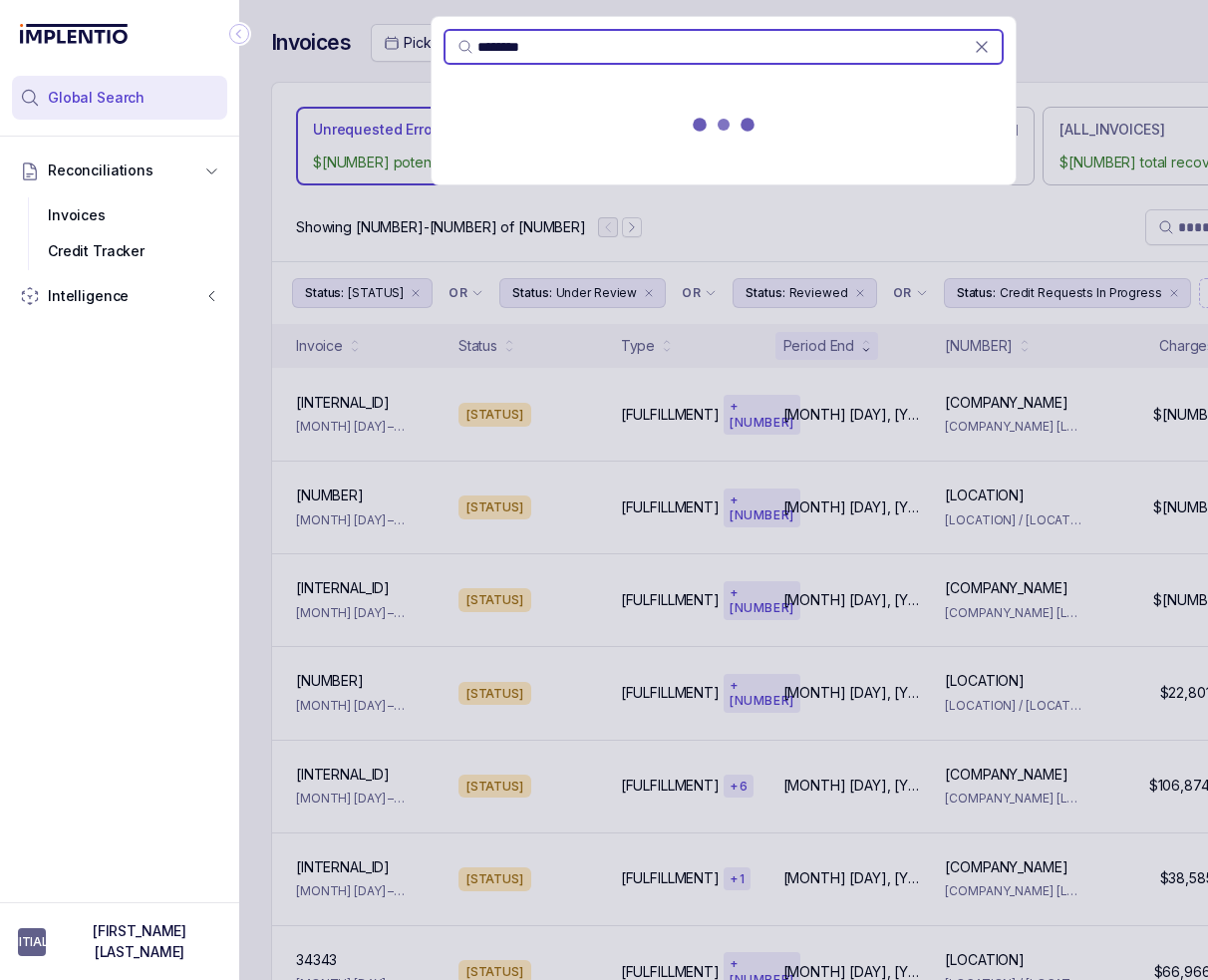 type on "********" 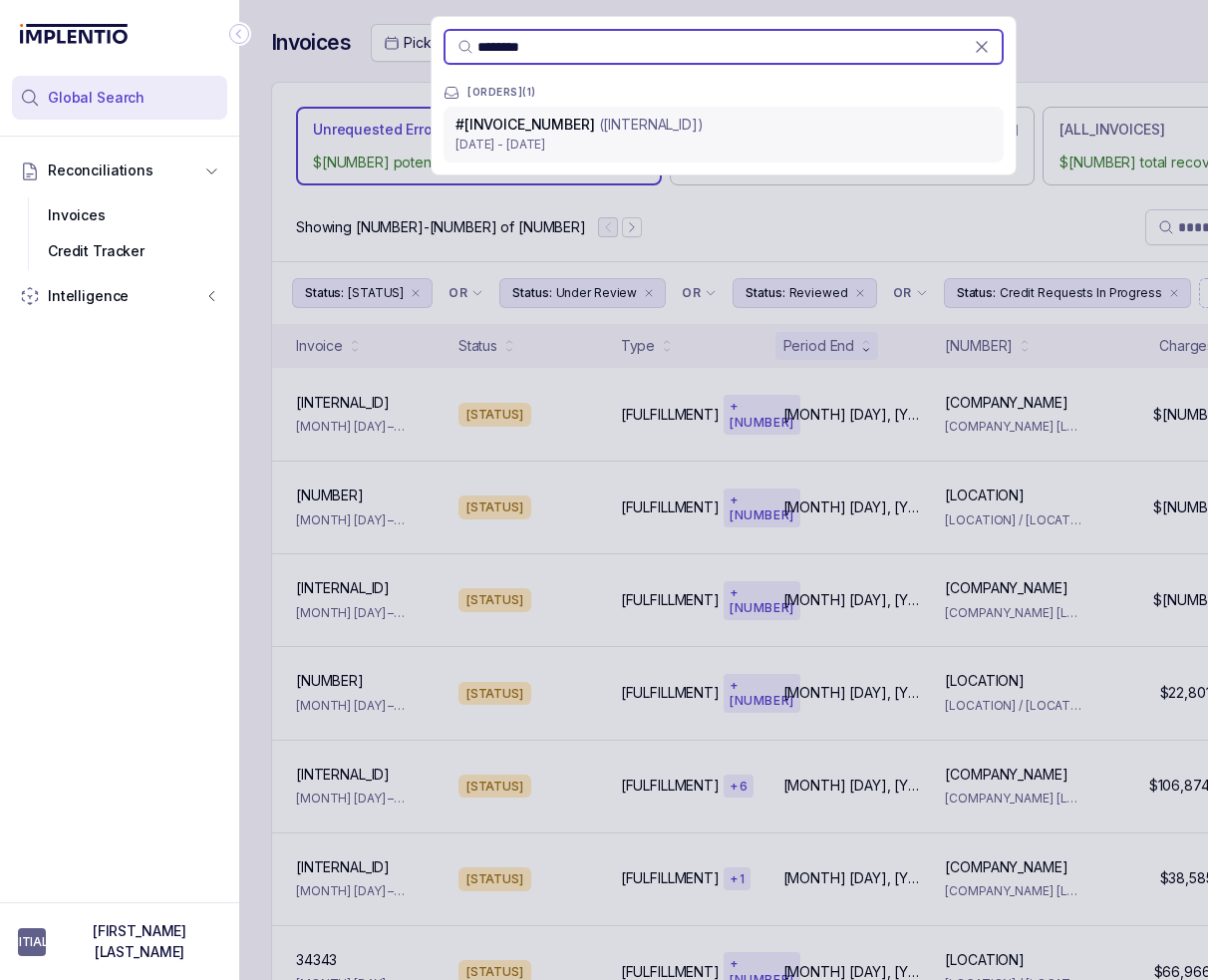 click on "([INTERNAL_ID])" at bounding box center [651, 125] 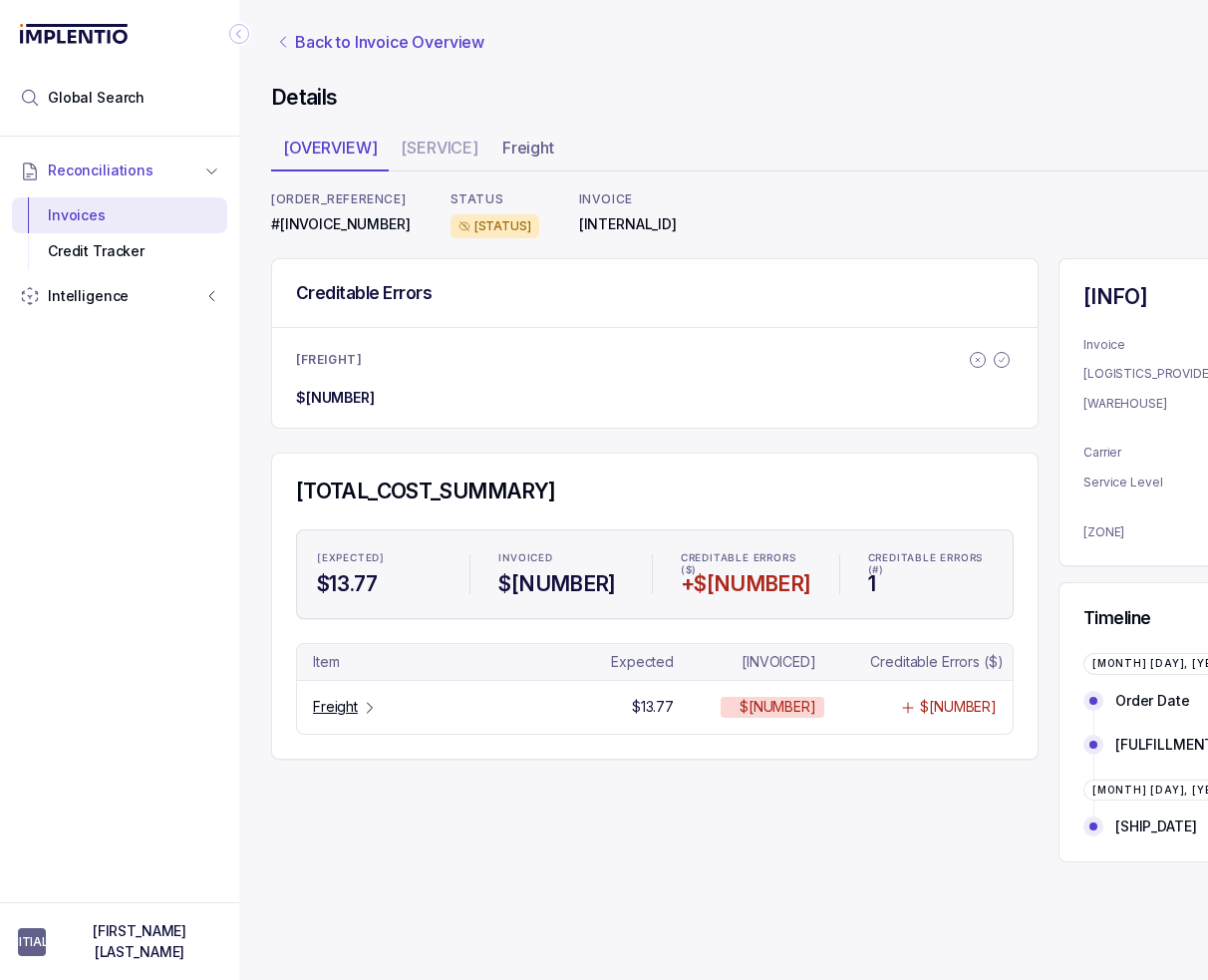 click on "Back to Invoice Overview" at bounding box center [390, 42] 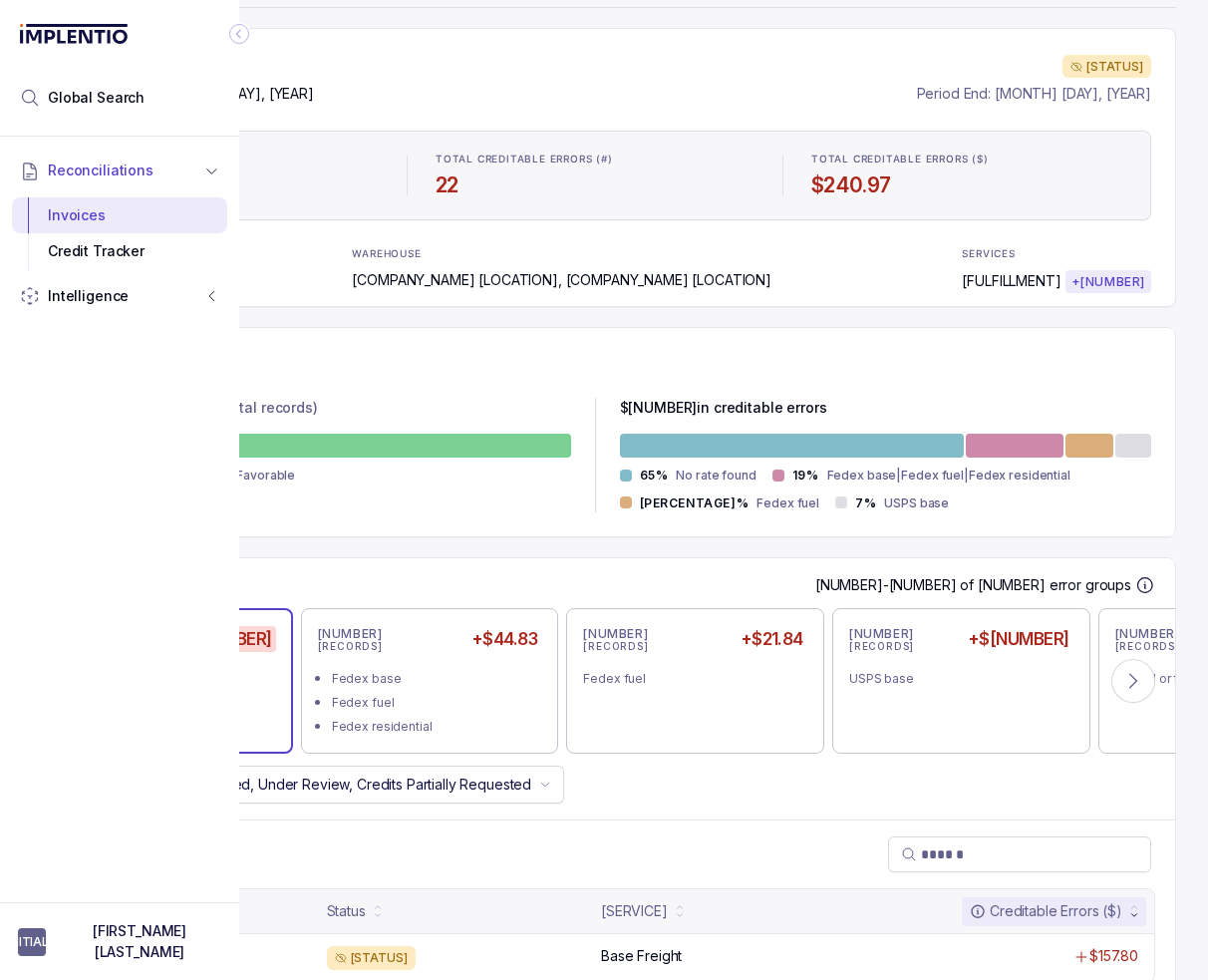 scroll, scrollTop: 223, scrollLeft: 272, axis: both 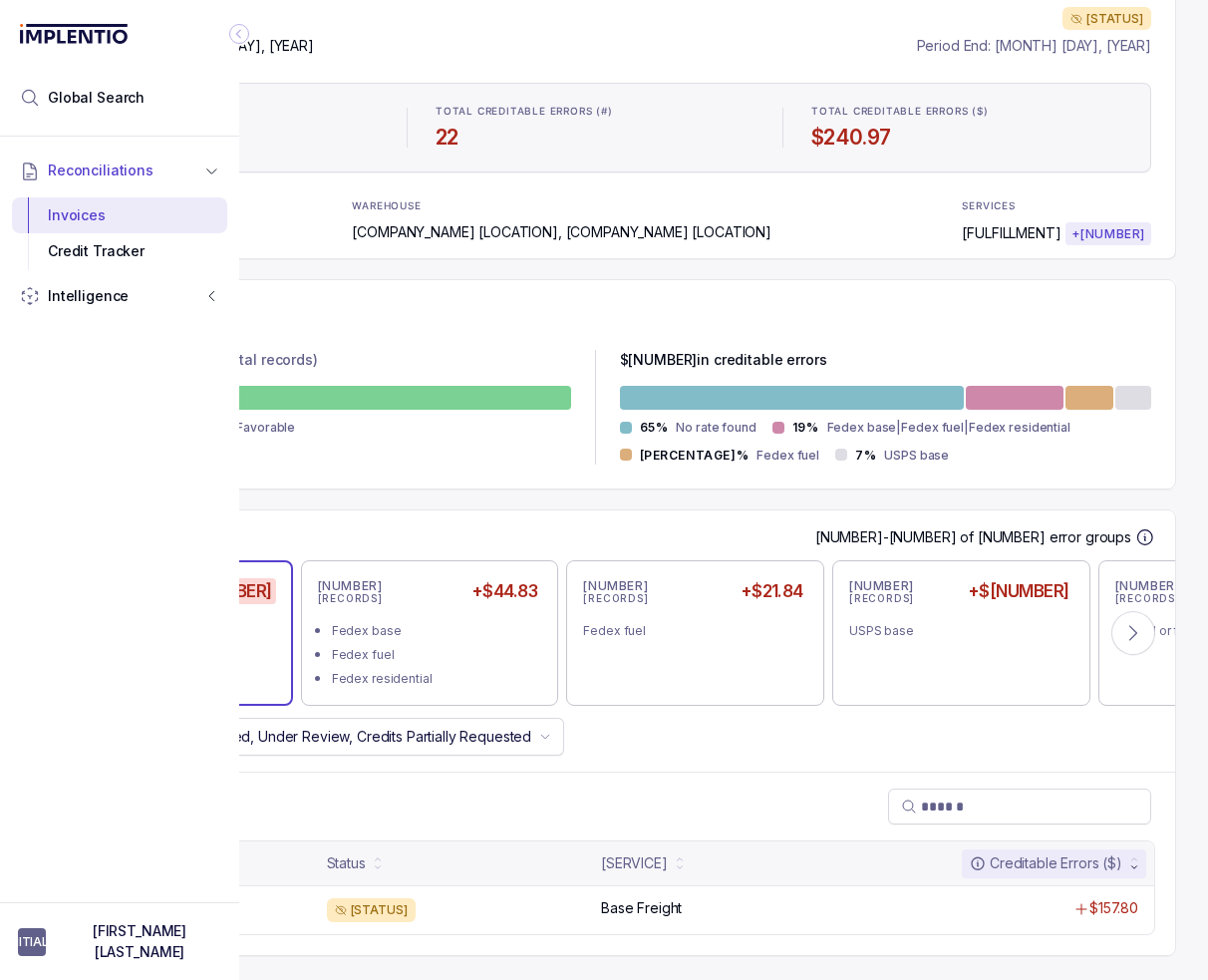 click 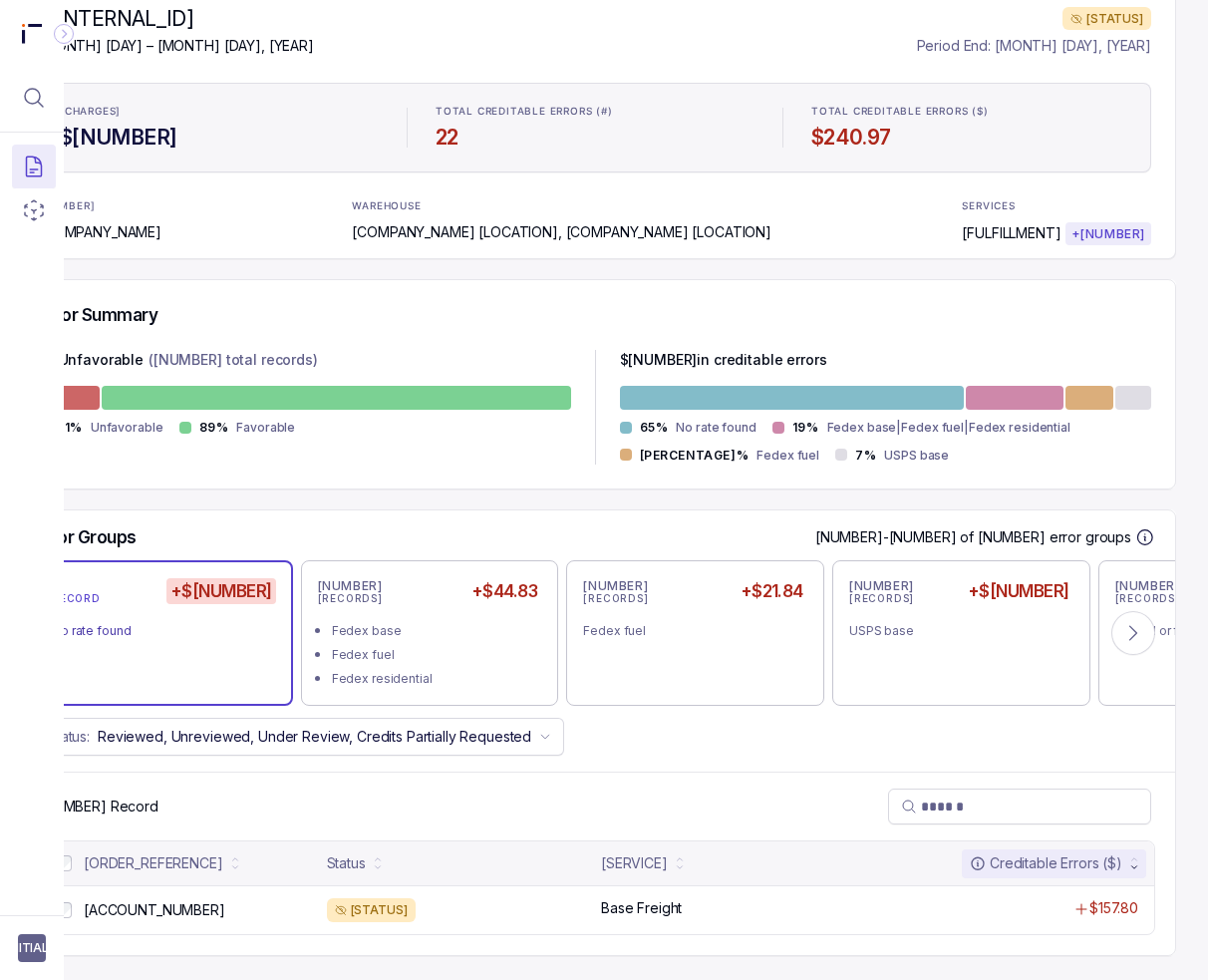 scroll, scrollTop: 223, scrollLeft: 97, axis: both 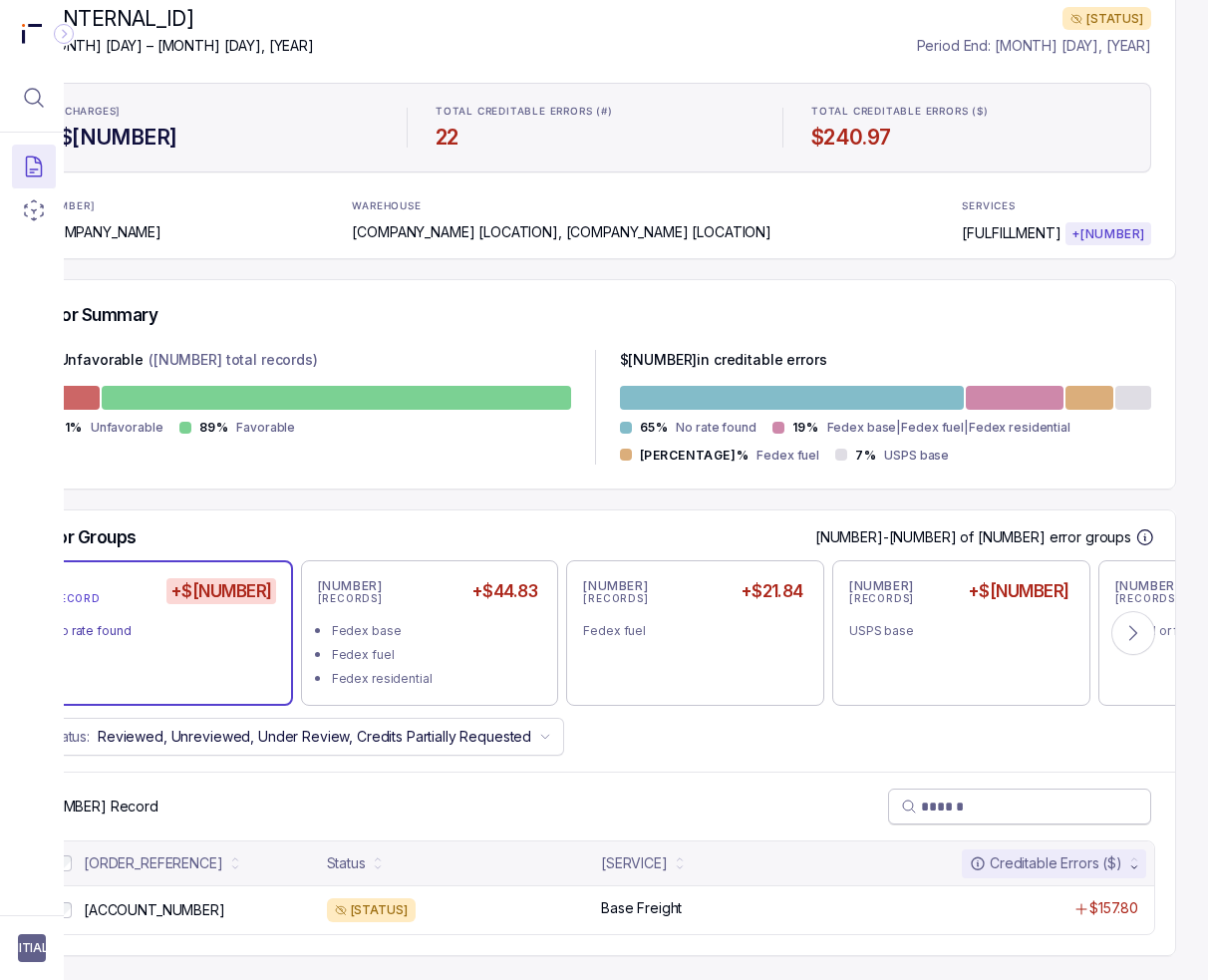 click at bounding box center [1030, 807] 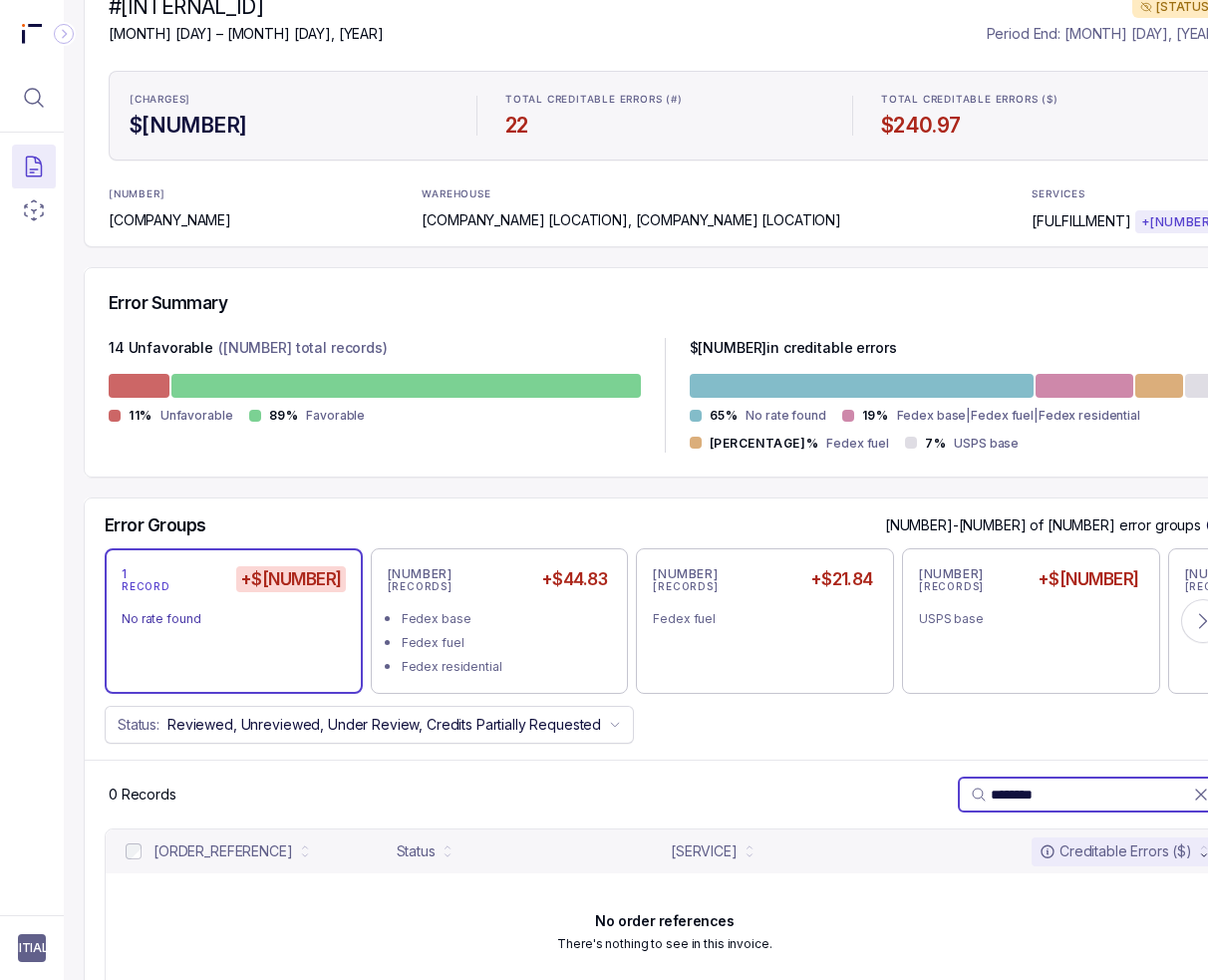 scroll, scrollTop: 223, scrollLeft: 0, axis: vertical 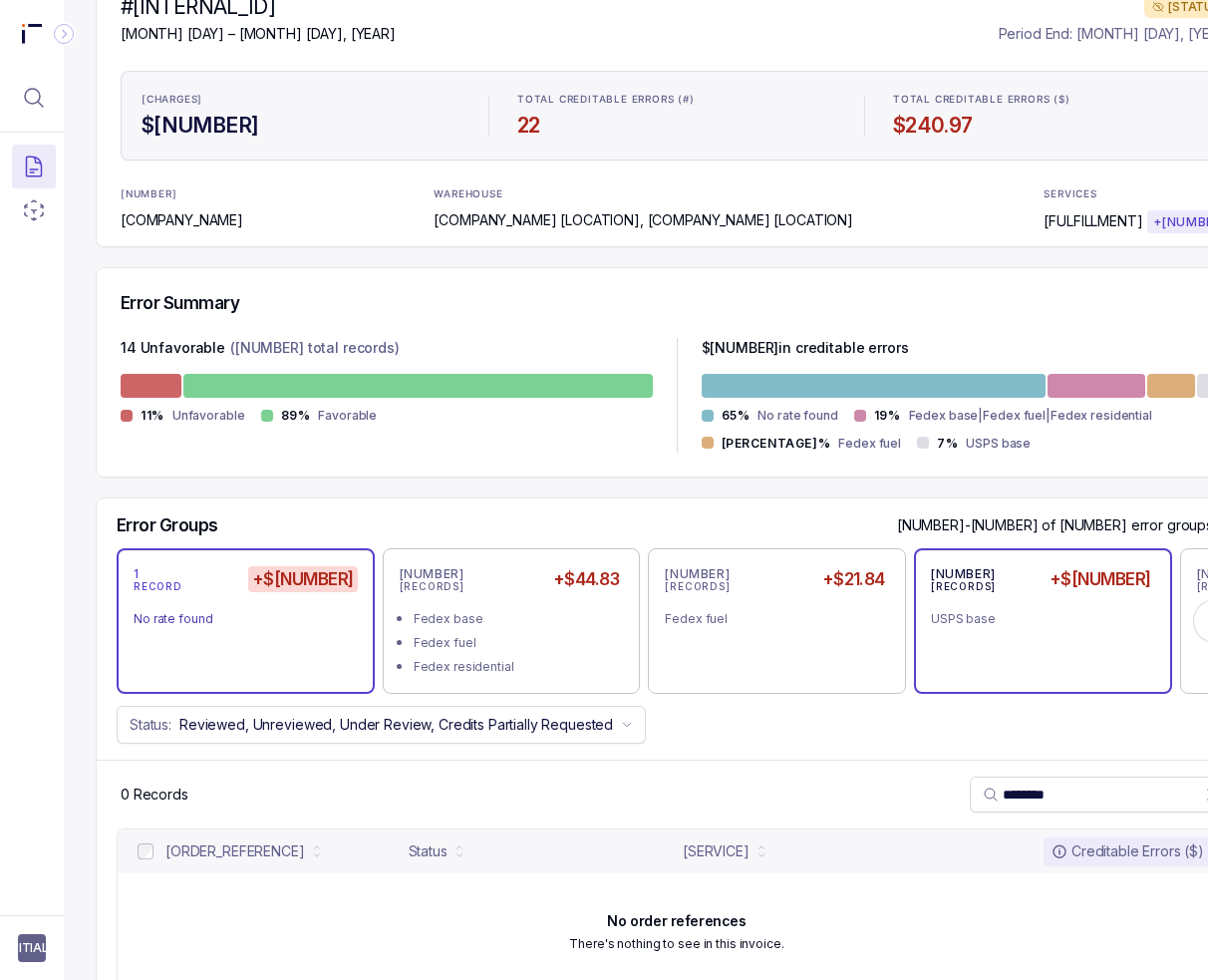 click on "[NUMBER] RECORDS +$[NUMBER] USPS base" at bounding box center (1043, 621) 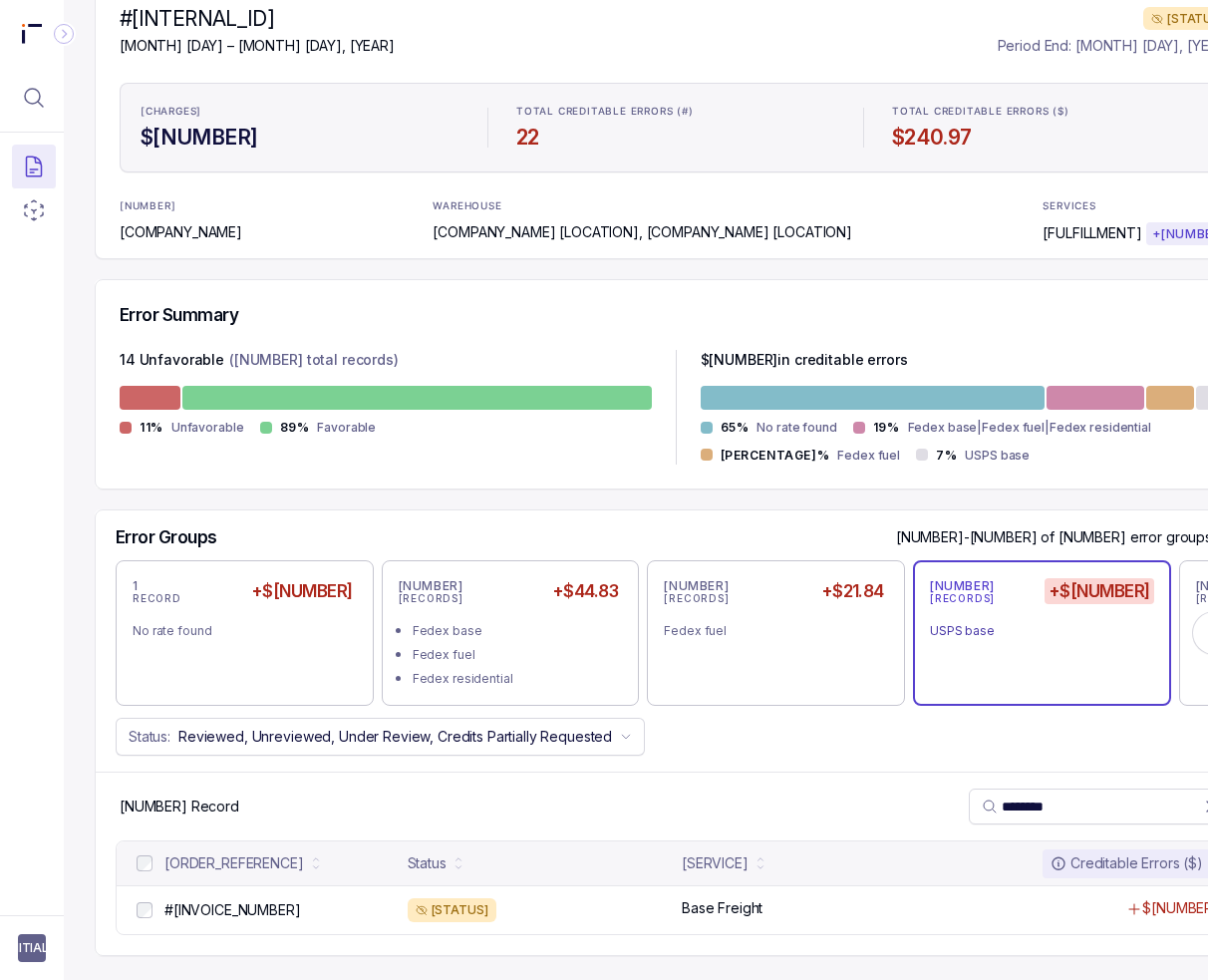 scroll, scrollTop: 223, scrollLeft: 0, axis: vertical 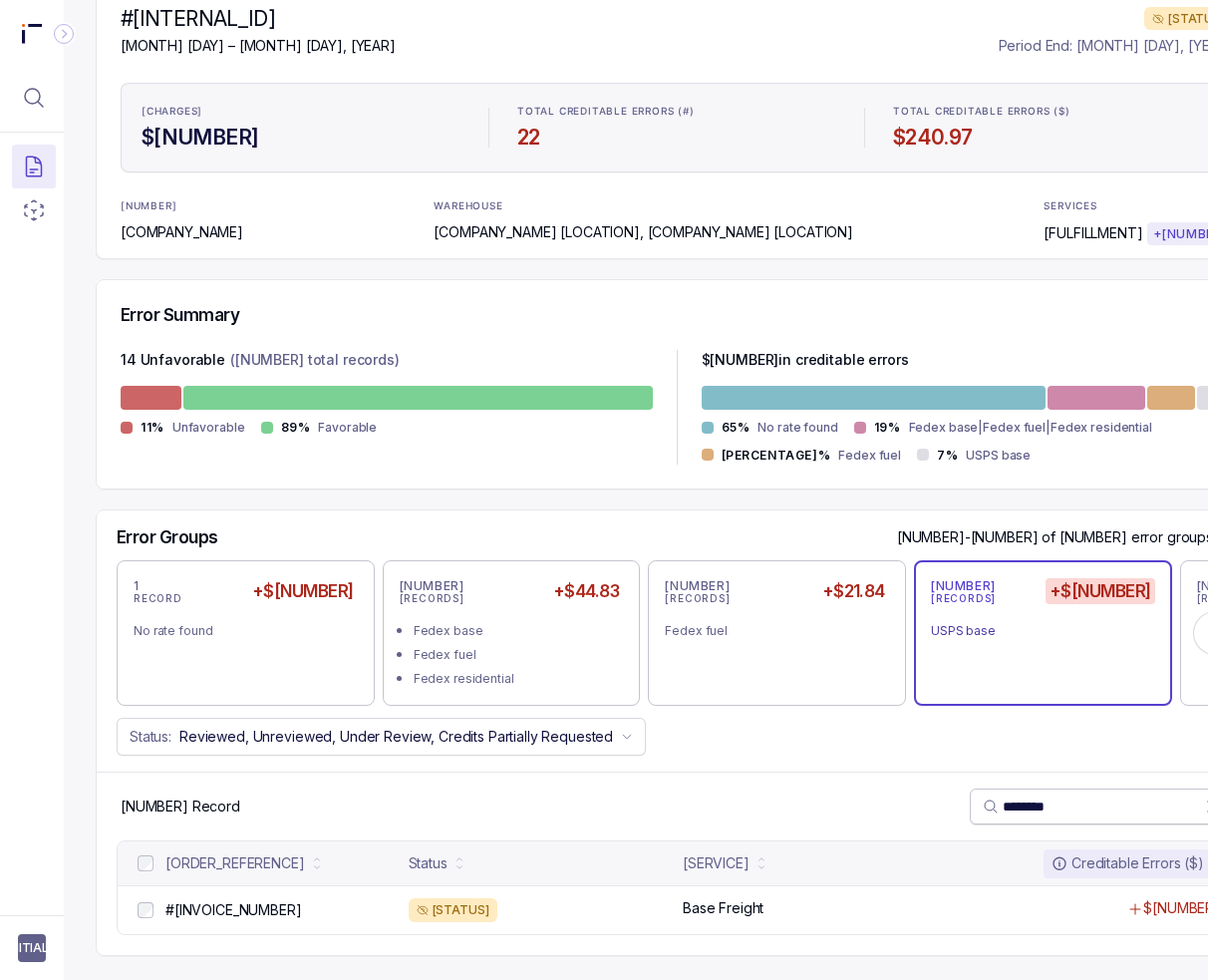 click on "********" at bounding box center (1103, 807) 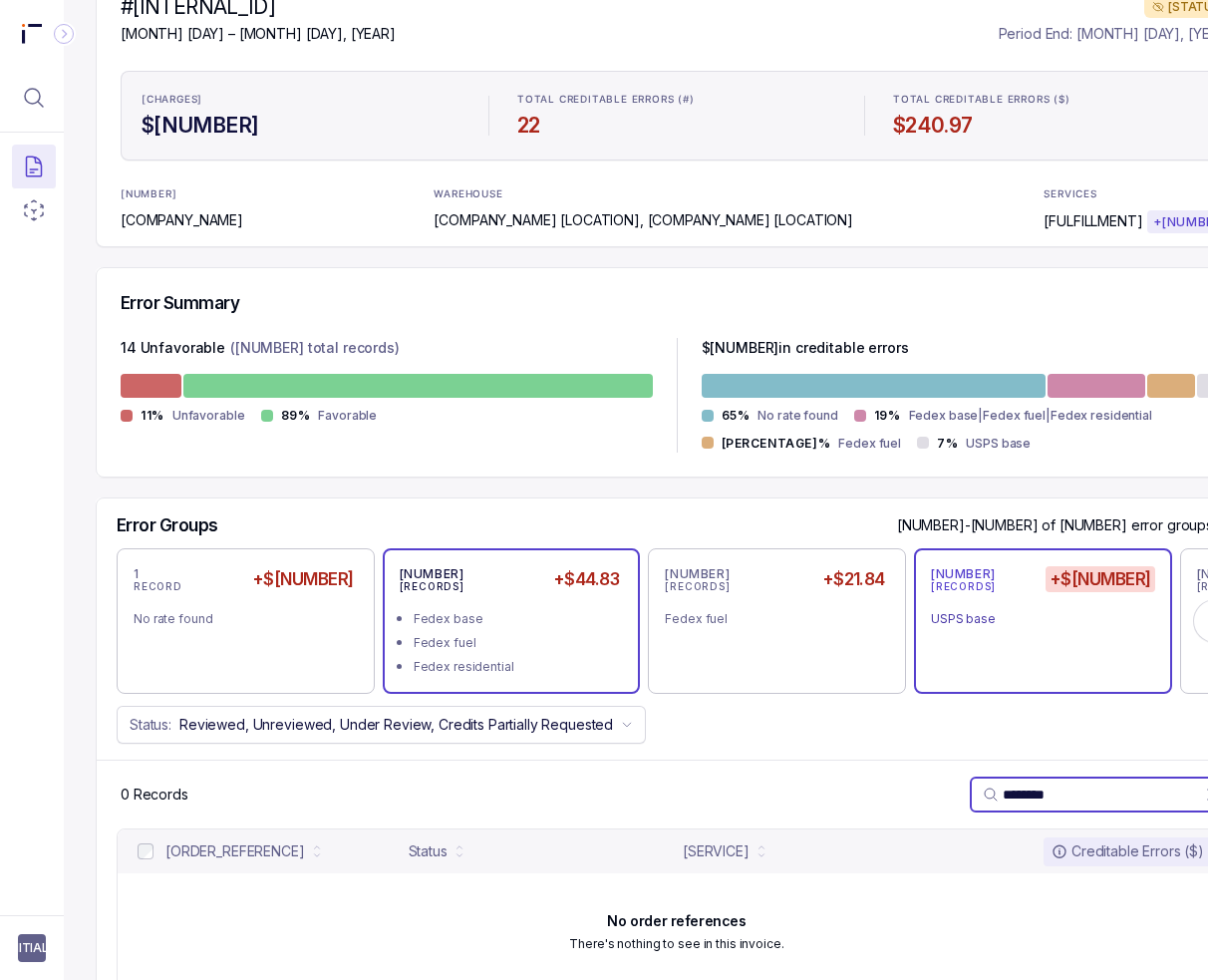 type on "********" 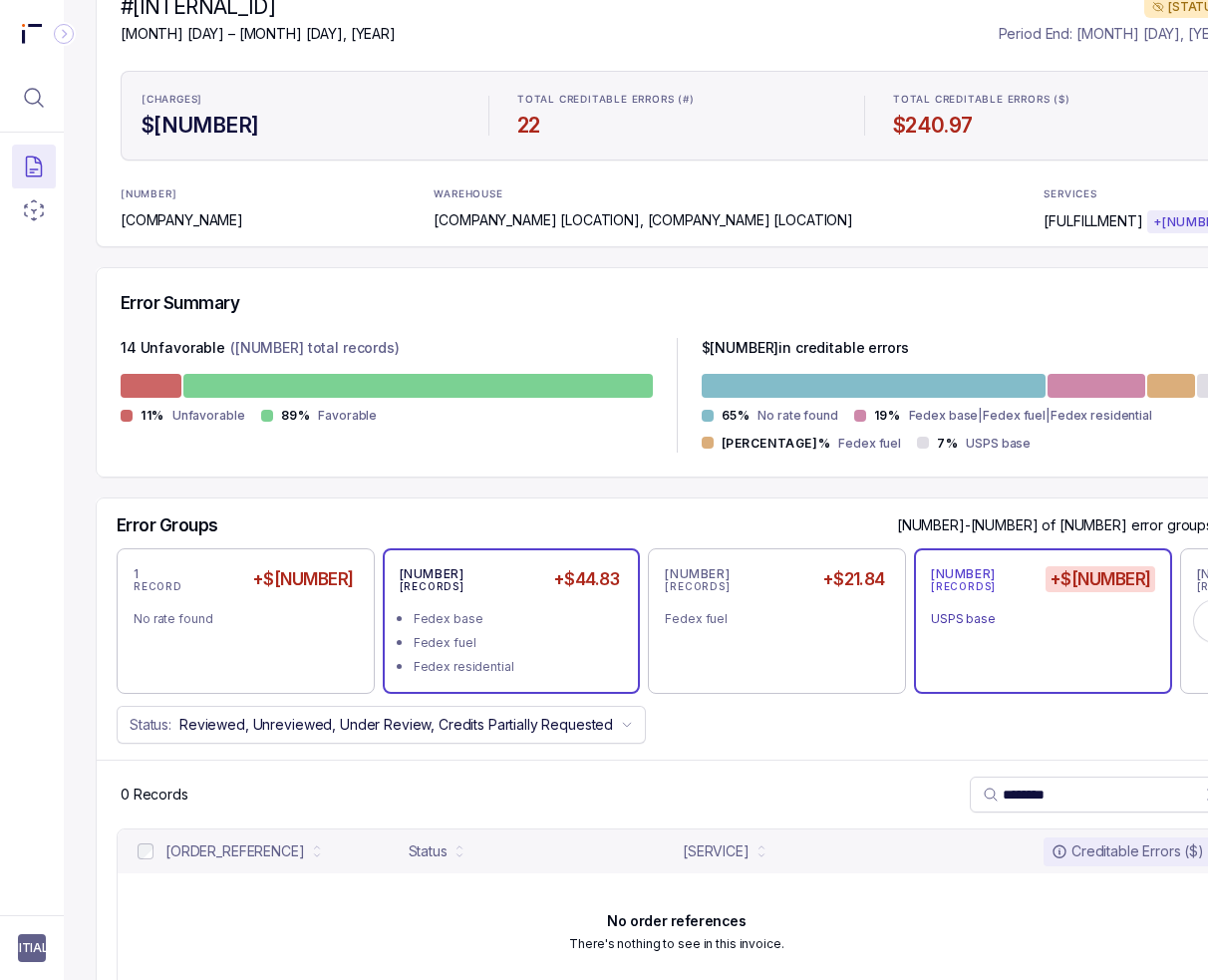 click on "Fedex fuel" at bounding box center (525, 641) 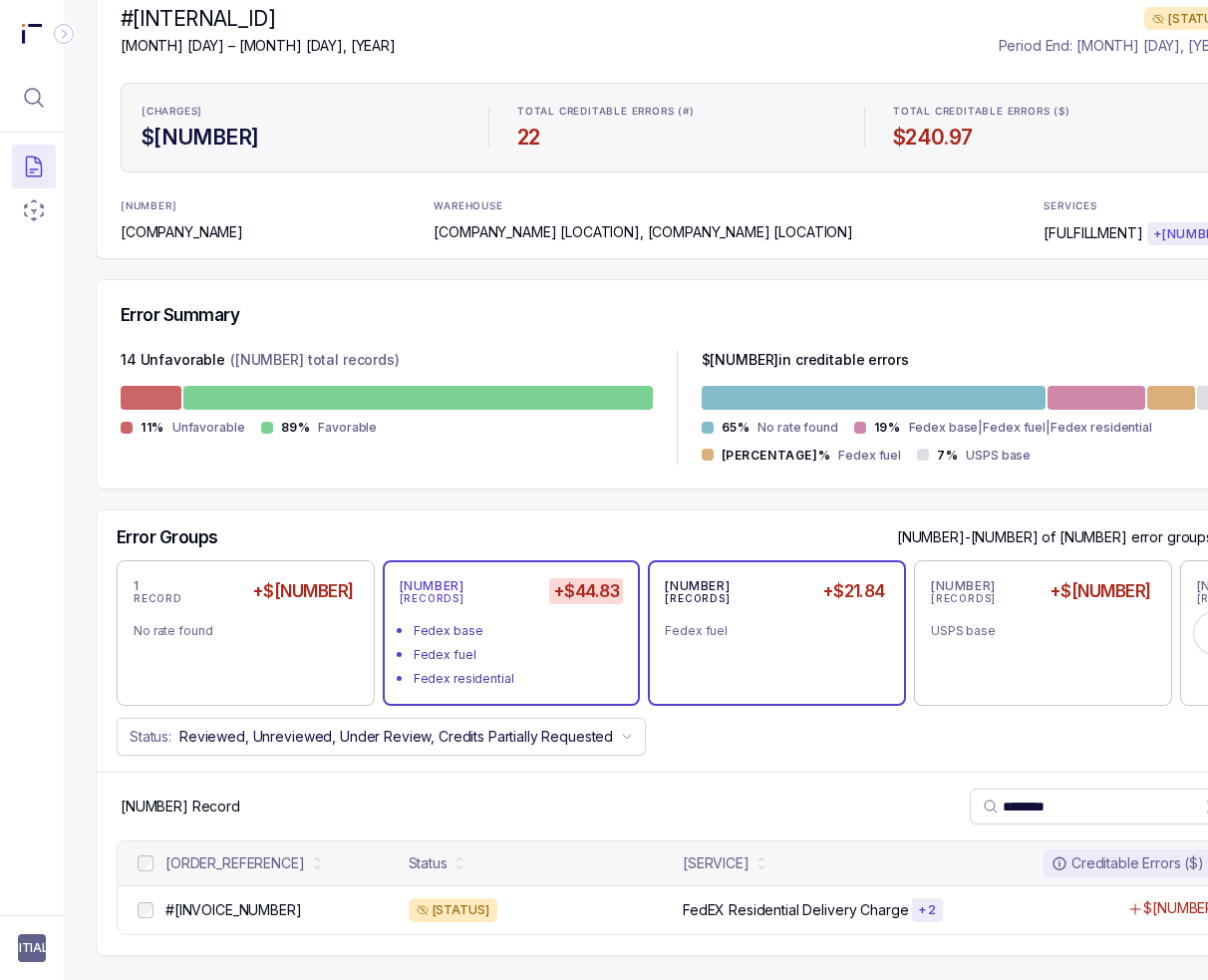 click on "Fedex fuel" at bounding box center (768, 631) 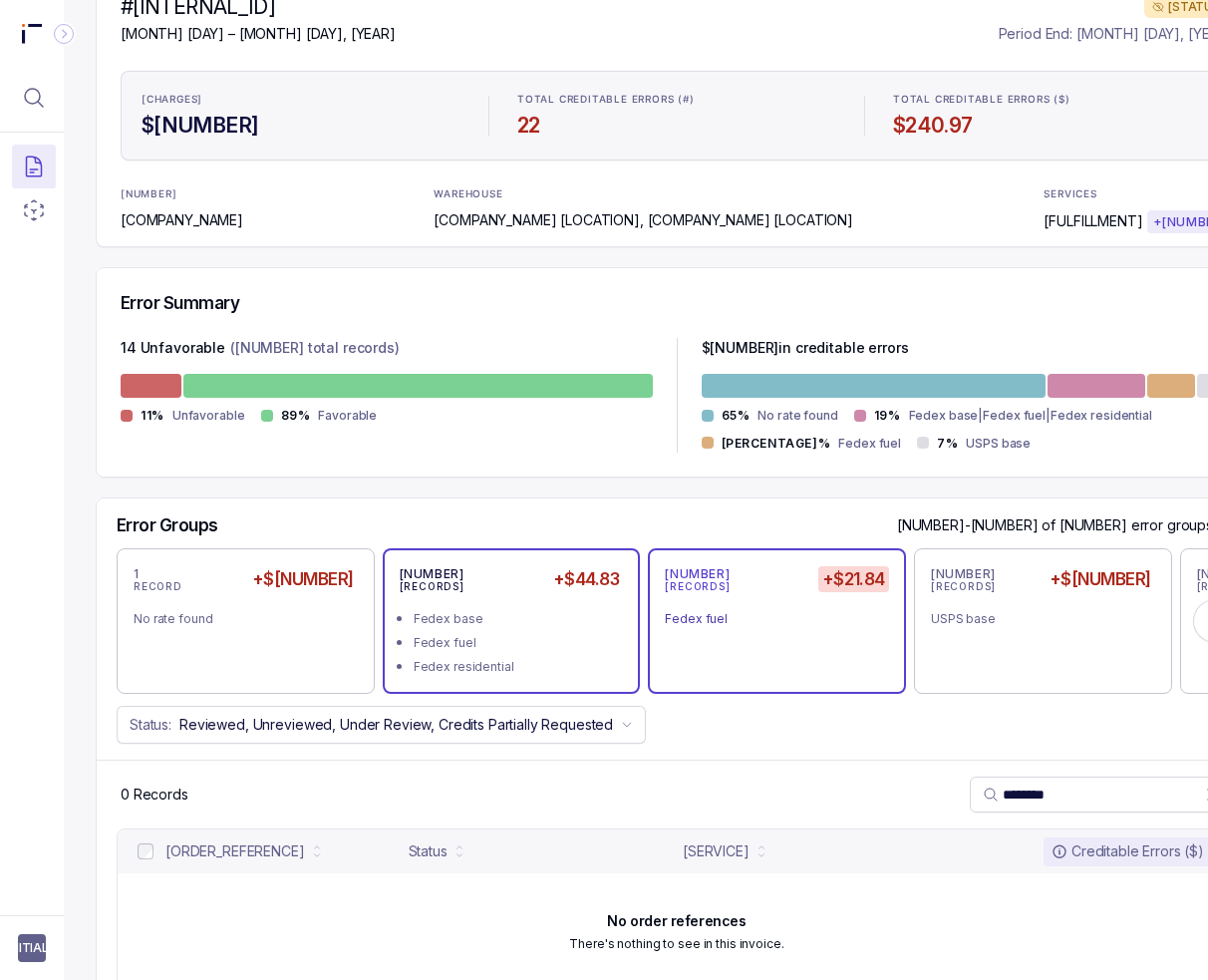 click on "Fedex fuel" at bounding box center (517, 643) 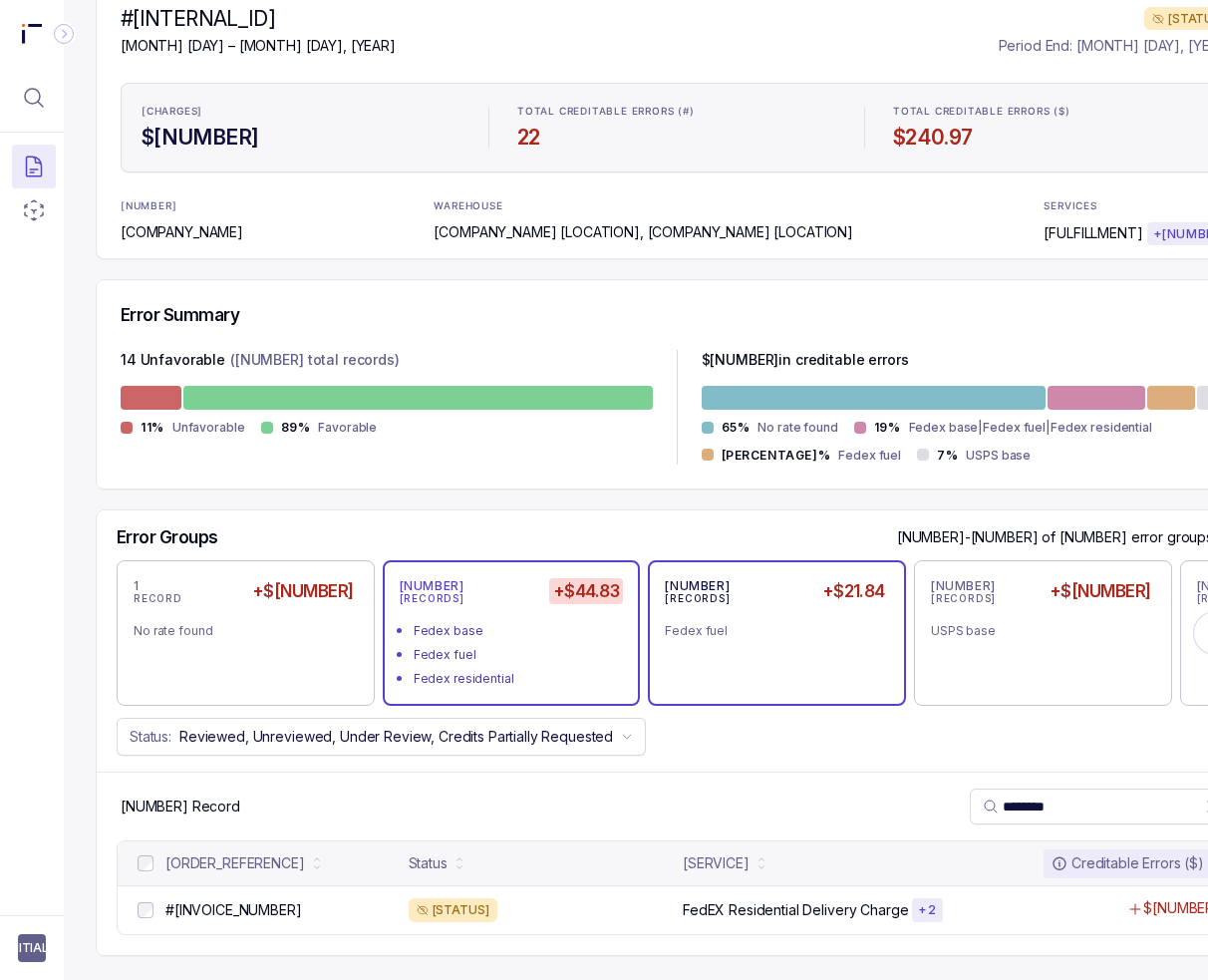 click on "Fedex fuel" at bounding box center [768, 631] 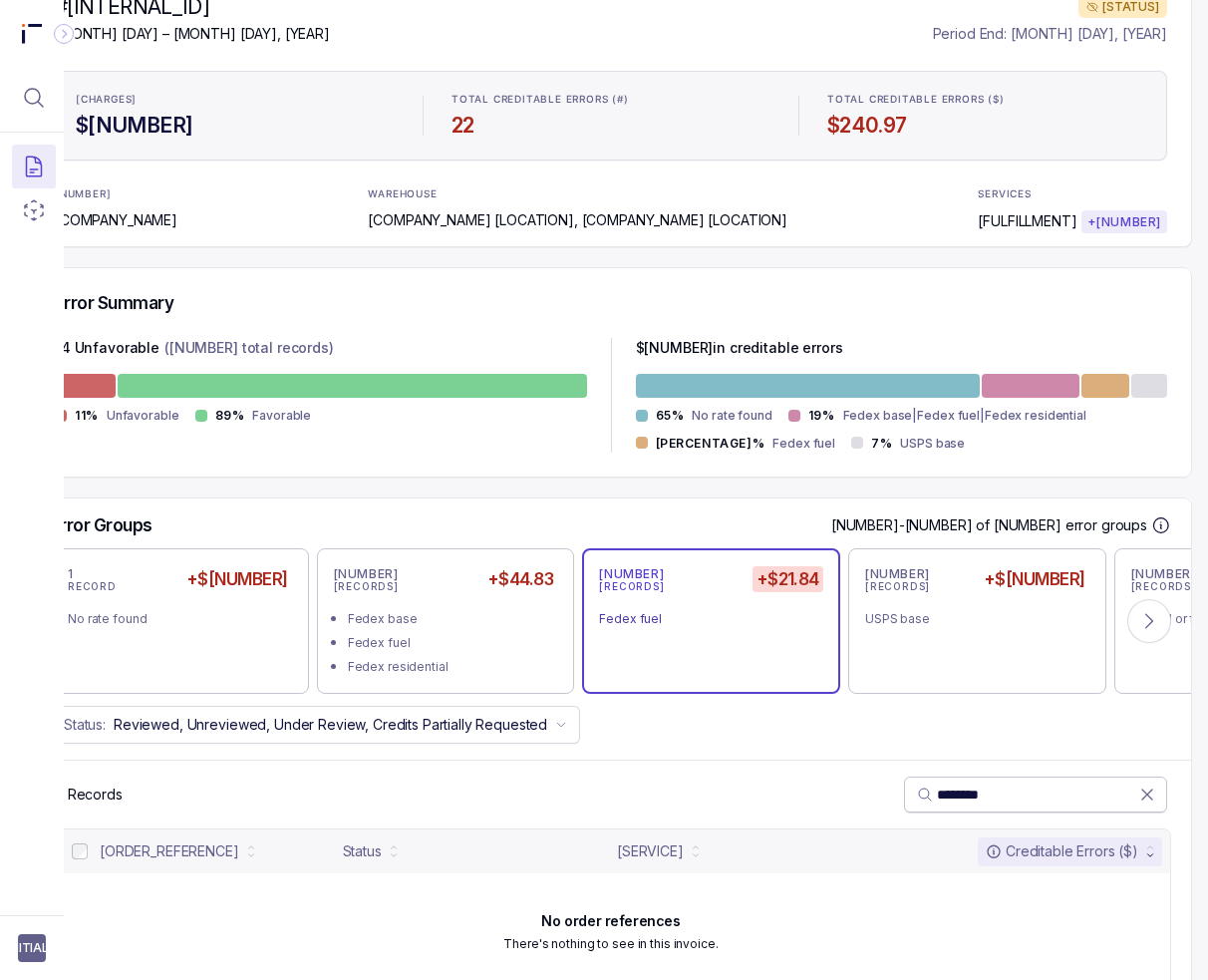 scroll, scrollTop: 223, scrollLeft: 97, axis: both 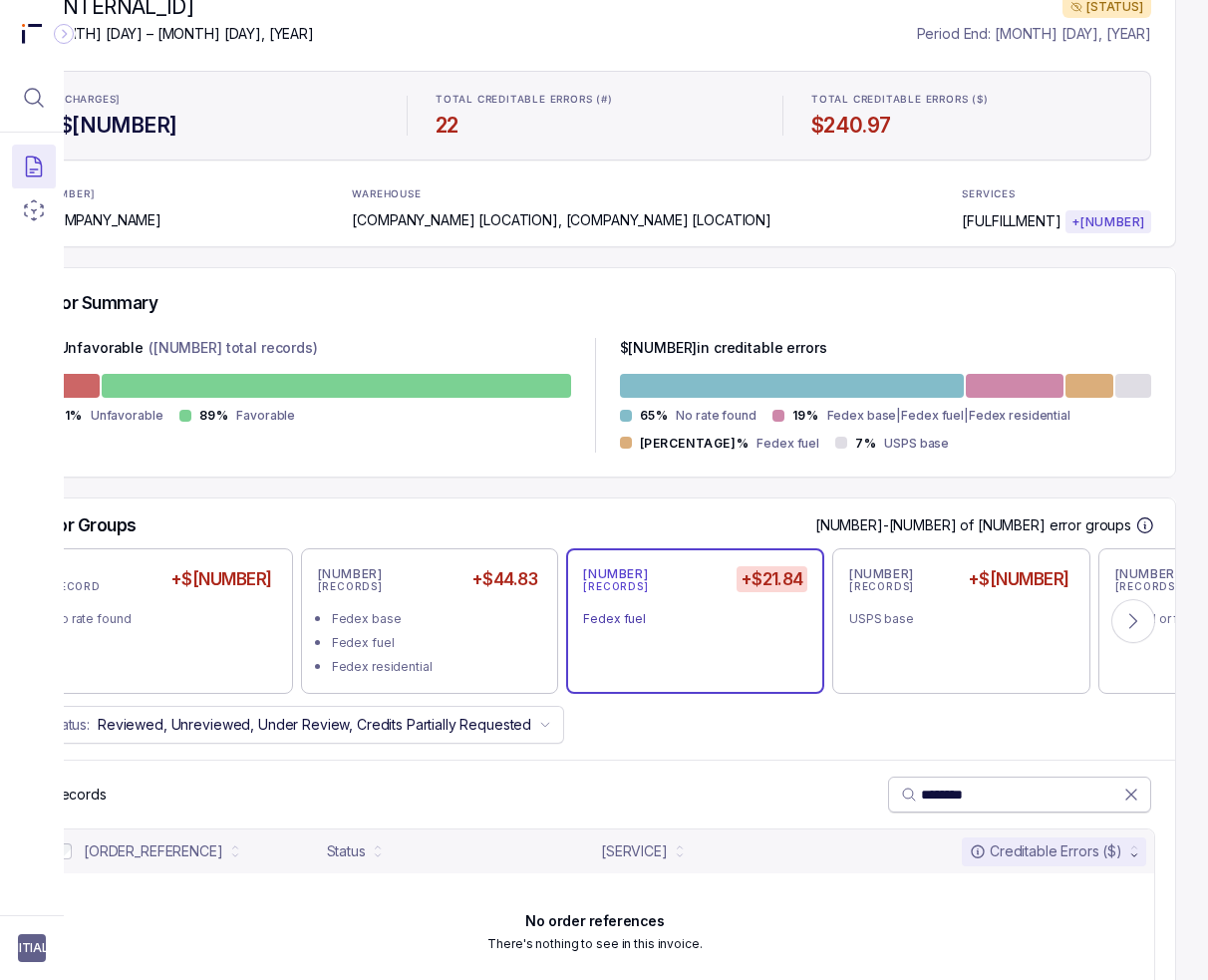 click 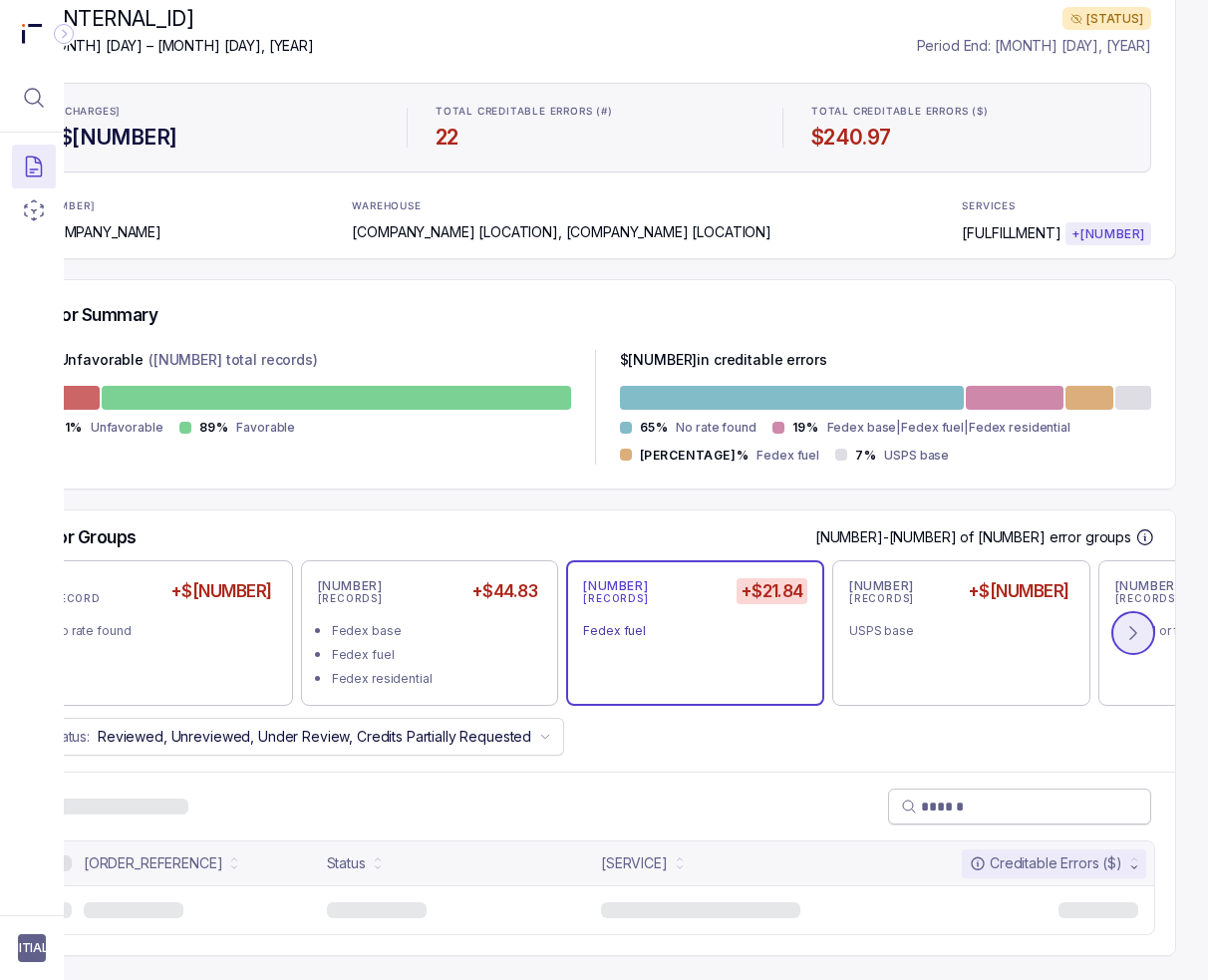 click 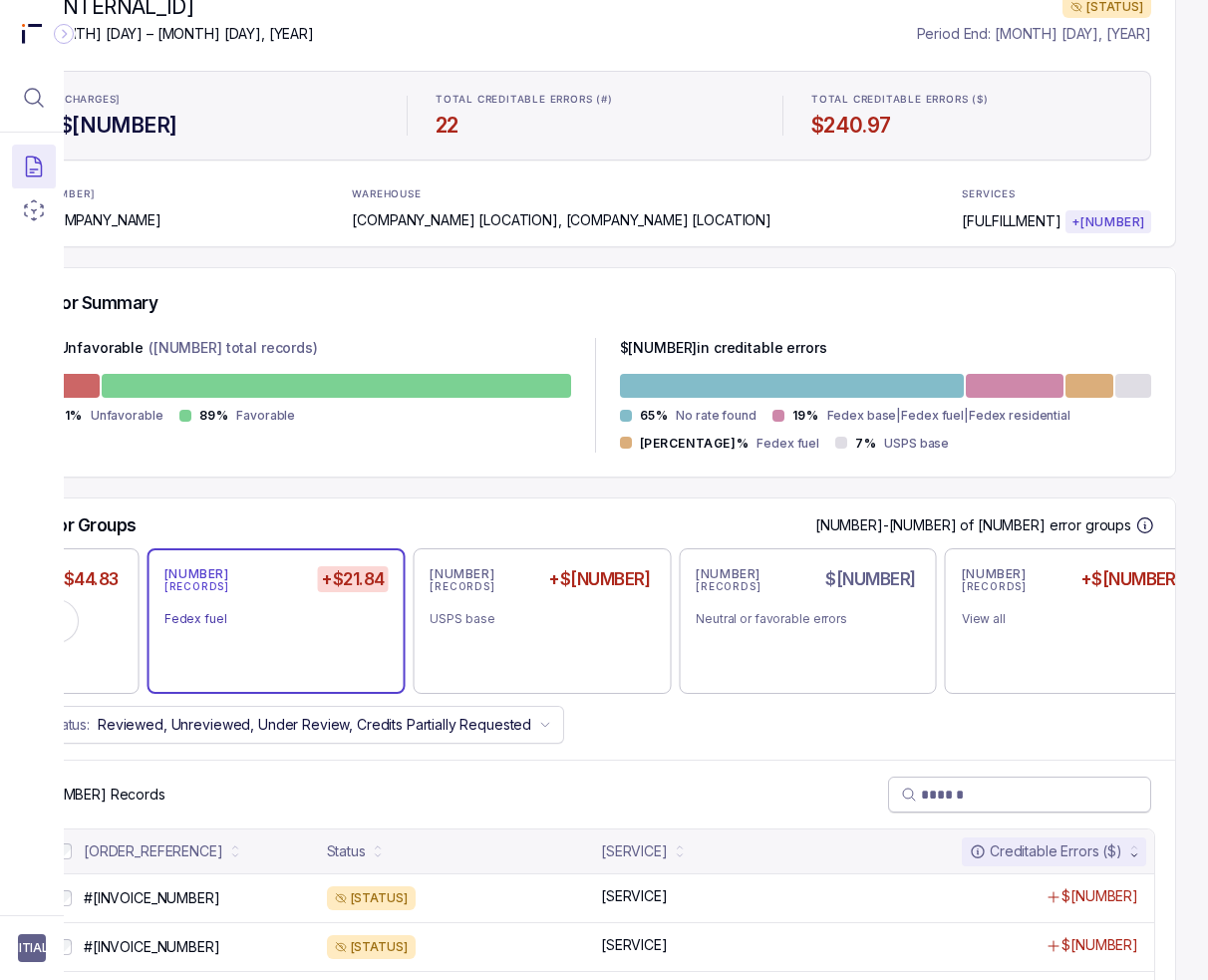 click on "Error Groups [NUMBER]-[NUMBER] of [NUMBER] error groups [NUMBER] RECORD +$[NUMBER] No rate found [NUMBER] RECORDS +$[NUMBER] [CARRIER] base [CARRIER] fuel [CARRIER] residential [NUMBER] RECORDS +$[NUMBER] [CARRIER] fuel [NUMBER] RECORDS +$[NUMBER] USPS base [NUMBER] RECORDS $[NUMBER] Neutral or favorable errors [NUMBER] RECORDS +$[NUMBER] View all Status: Reviewed, Unreviewed, Under Review, Credits Partially Requested" at bounding box center [595, 629] 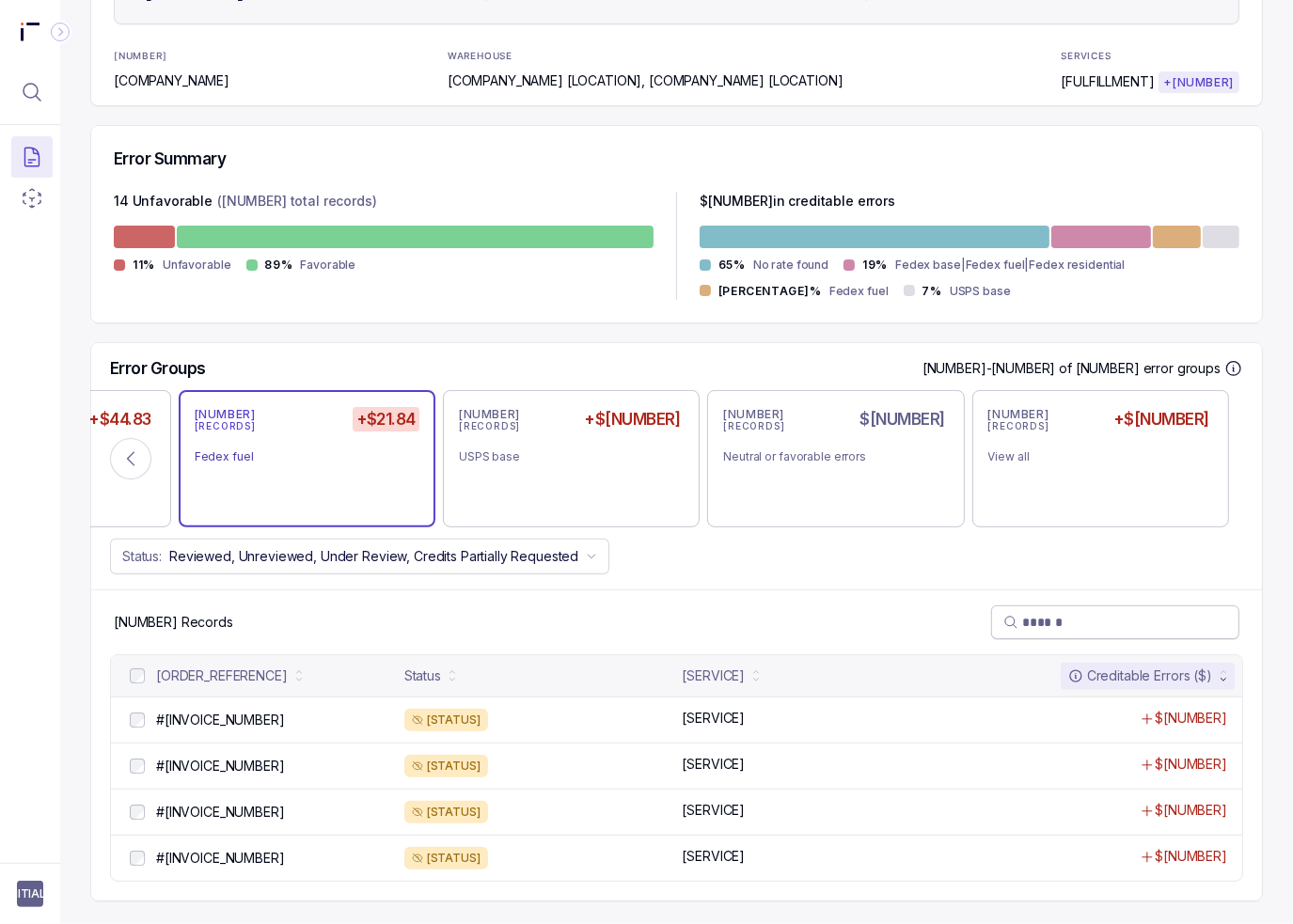 scroll, scrollTop: 335, scrollLeft: 0, axis: vertical 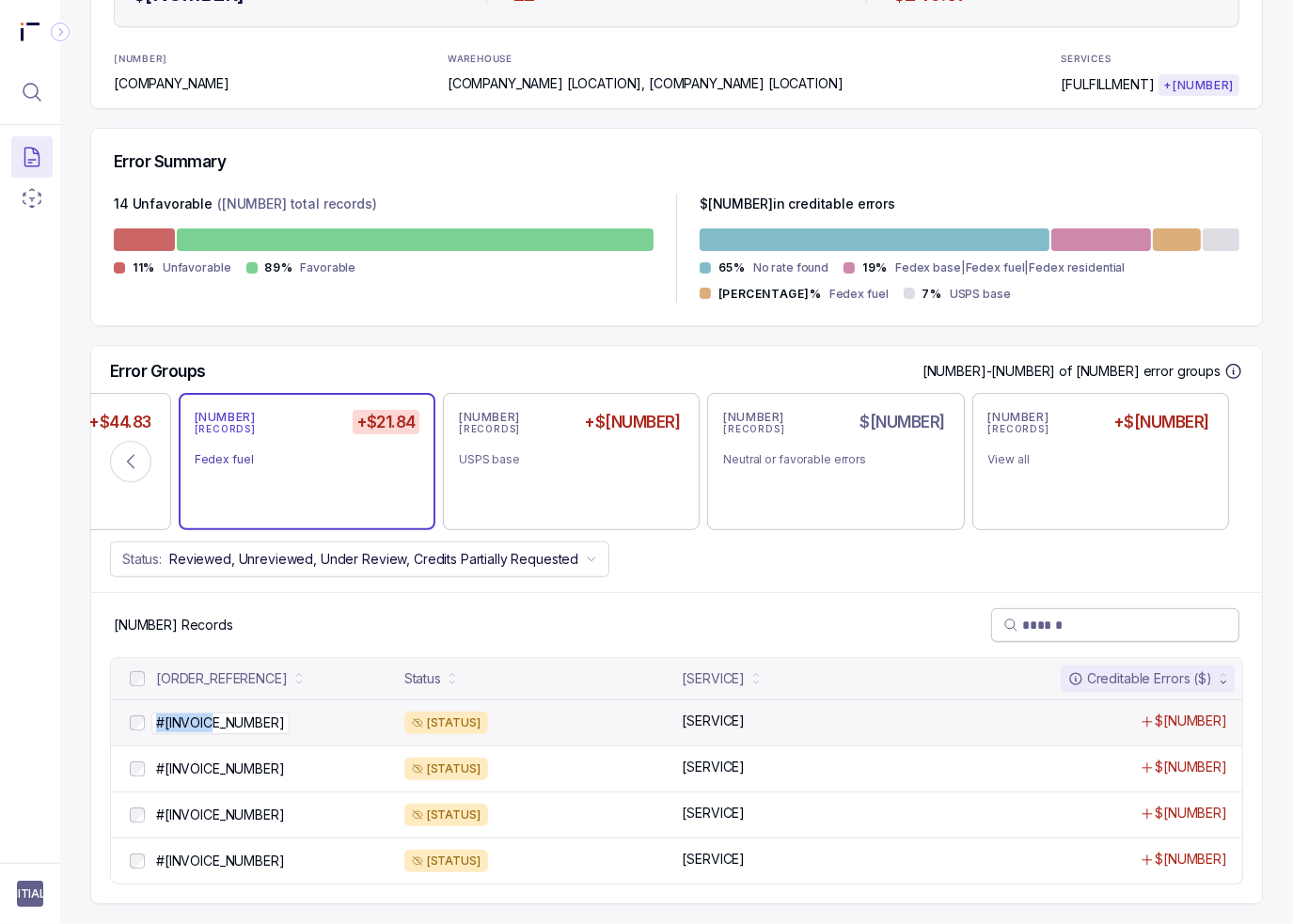 drag, startPoint x: 238, startPoint y: 721, endPoint x: 220, endPoint y: 721, distance: 18 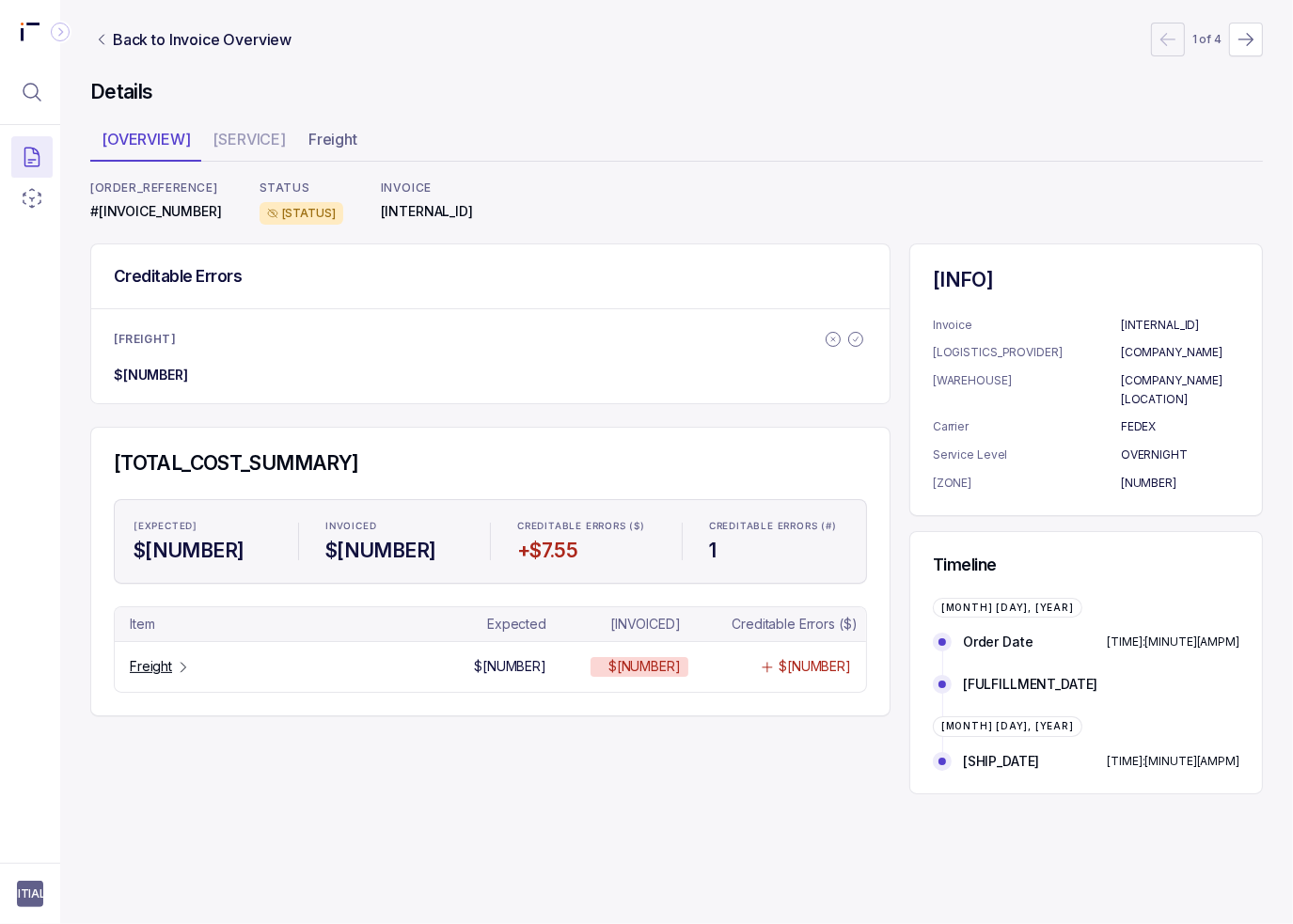 scroll, scrollTop: 0, scrollLeft: 0, axis: both 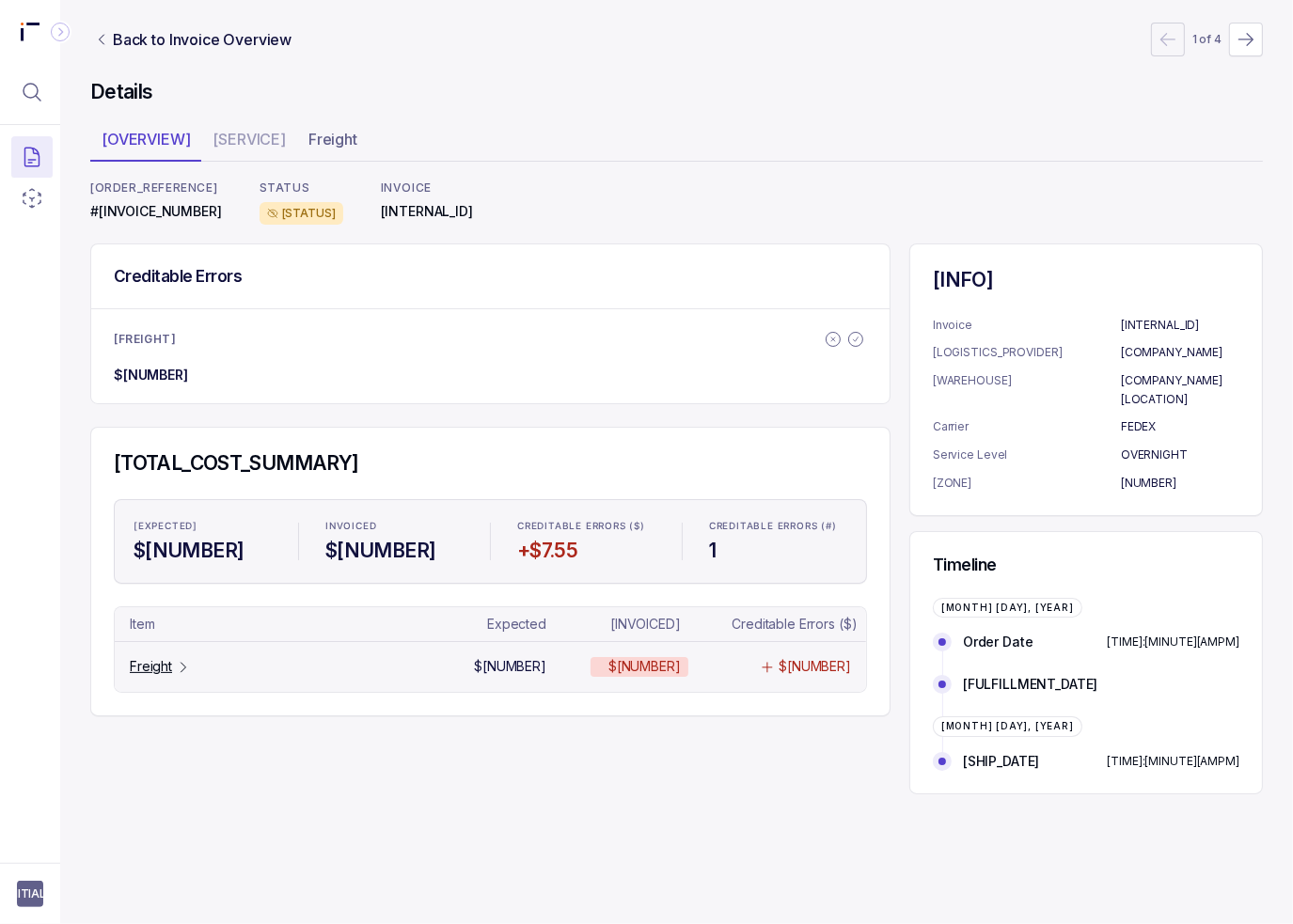 click on "Freight" at bounding box center [150, 666] 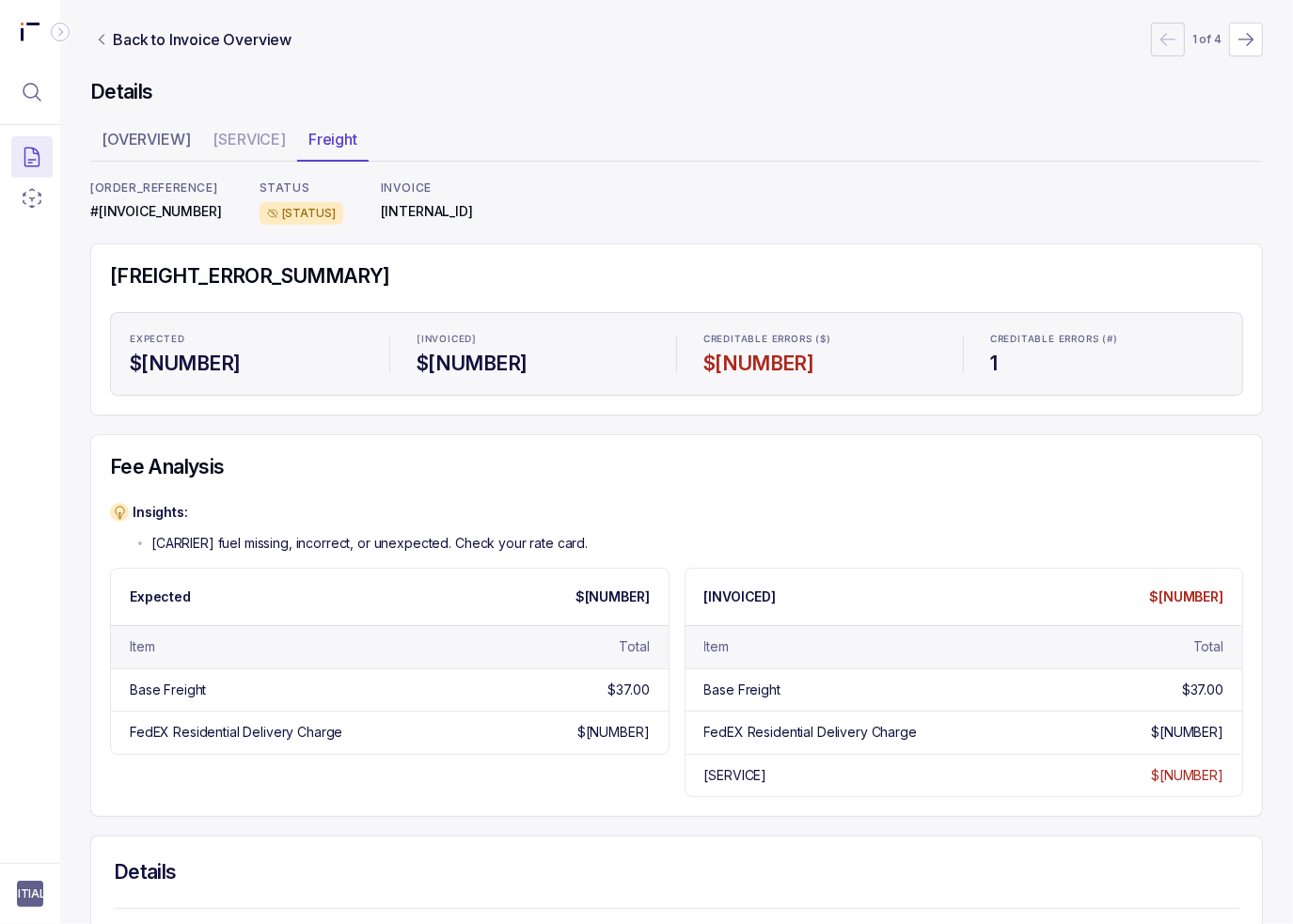 click on "Insights:" at bounding box center (360, 512) 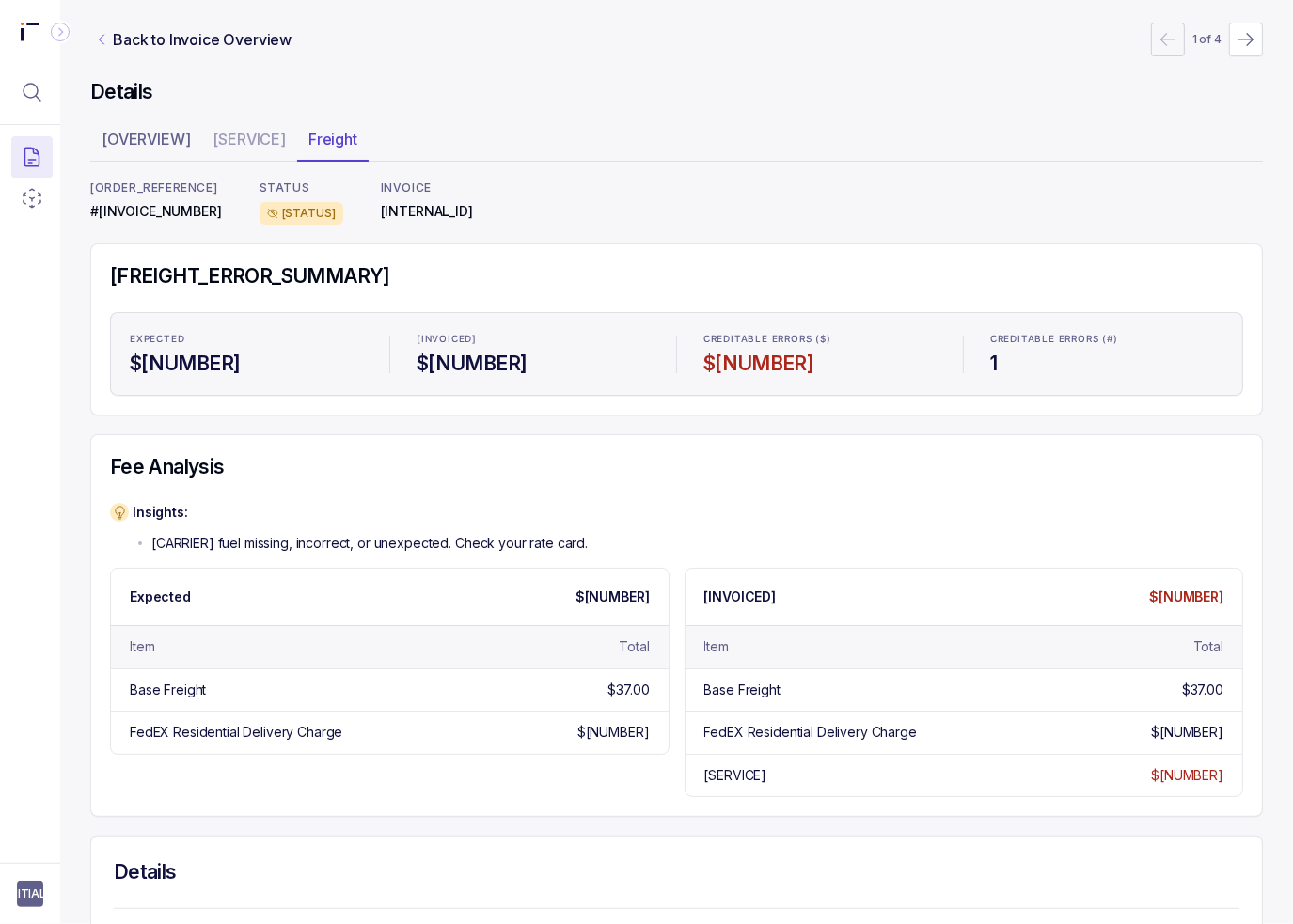 click 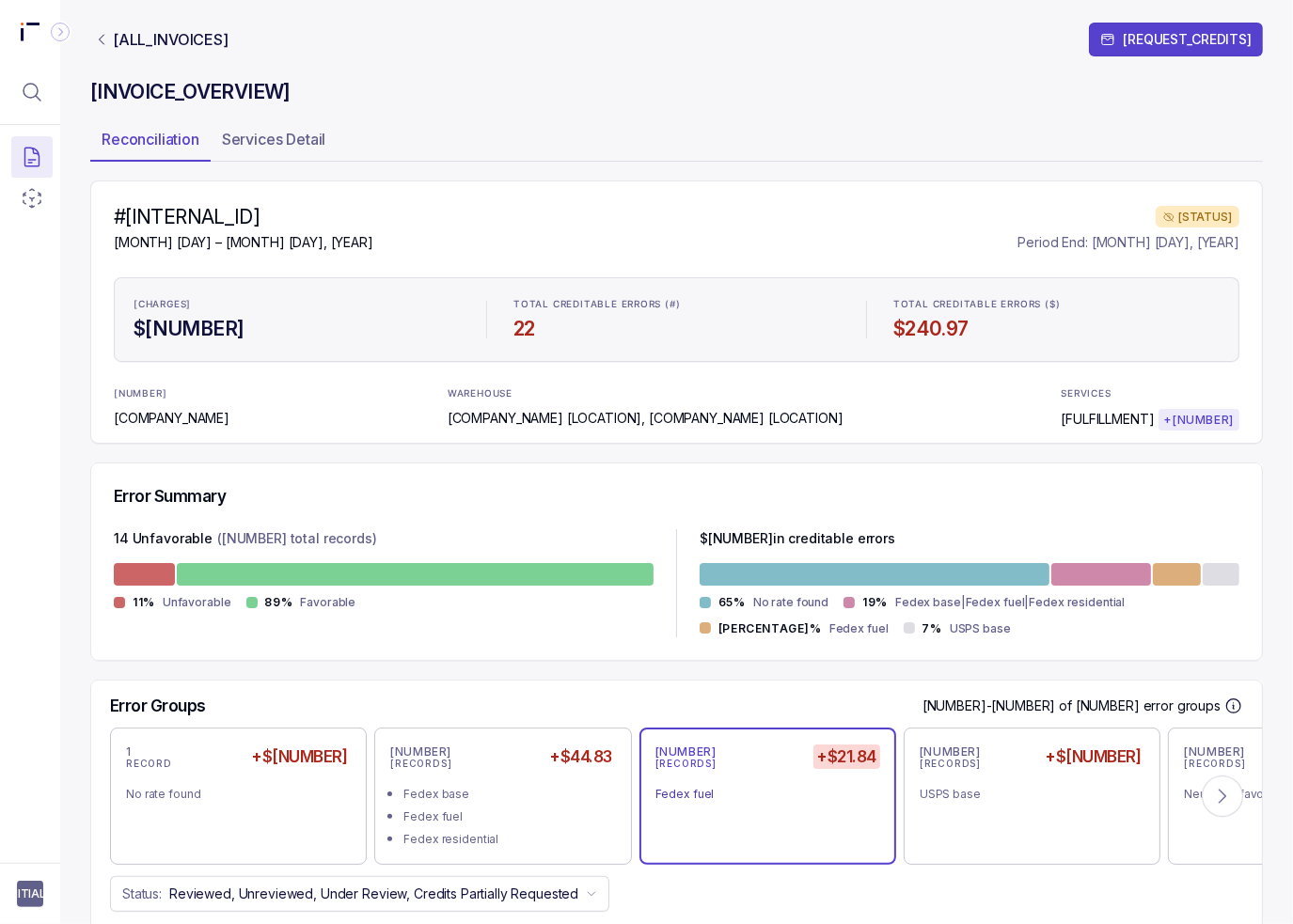 click on "Fedex fuel" at bounding box center (760, 794) 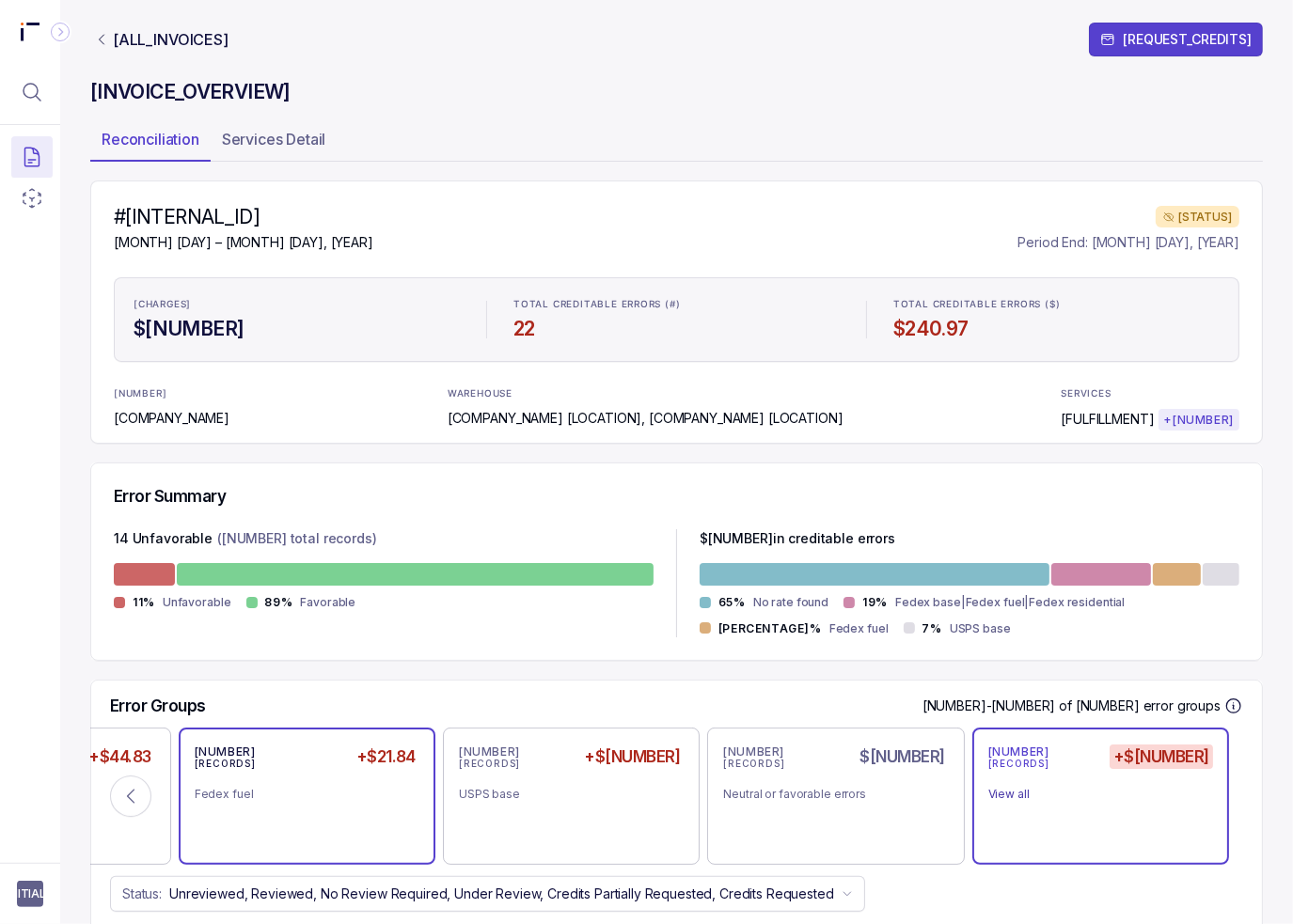 click on "[NUMBER] RECORDS +[CURRENCY][AMOUNT] [BRAND] fuel" at bounding box center [307, 796] 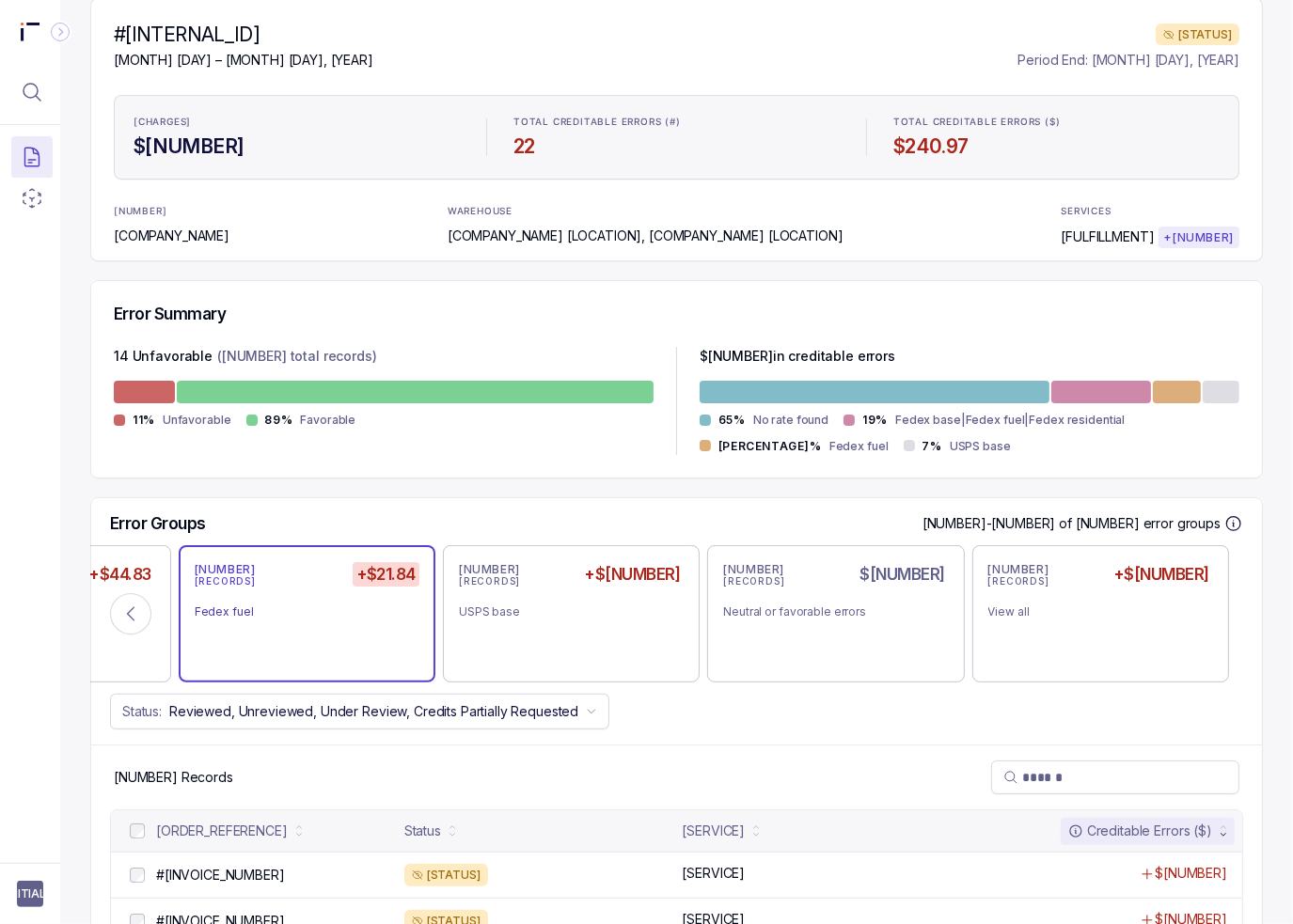 scroll, scrollTop: 282, scrollLeft: 0, axis: vertical 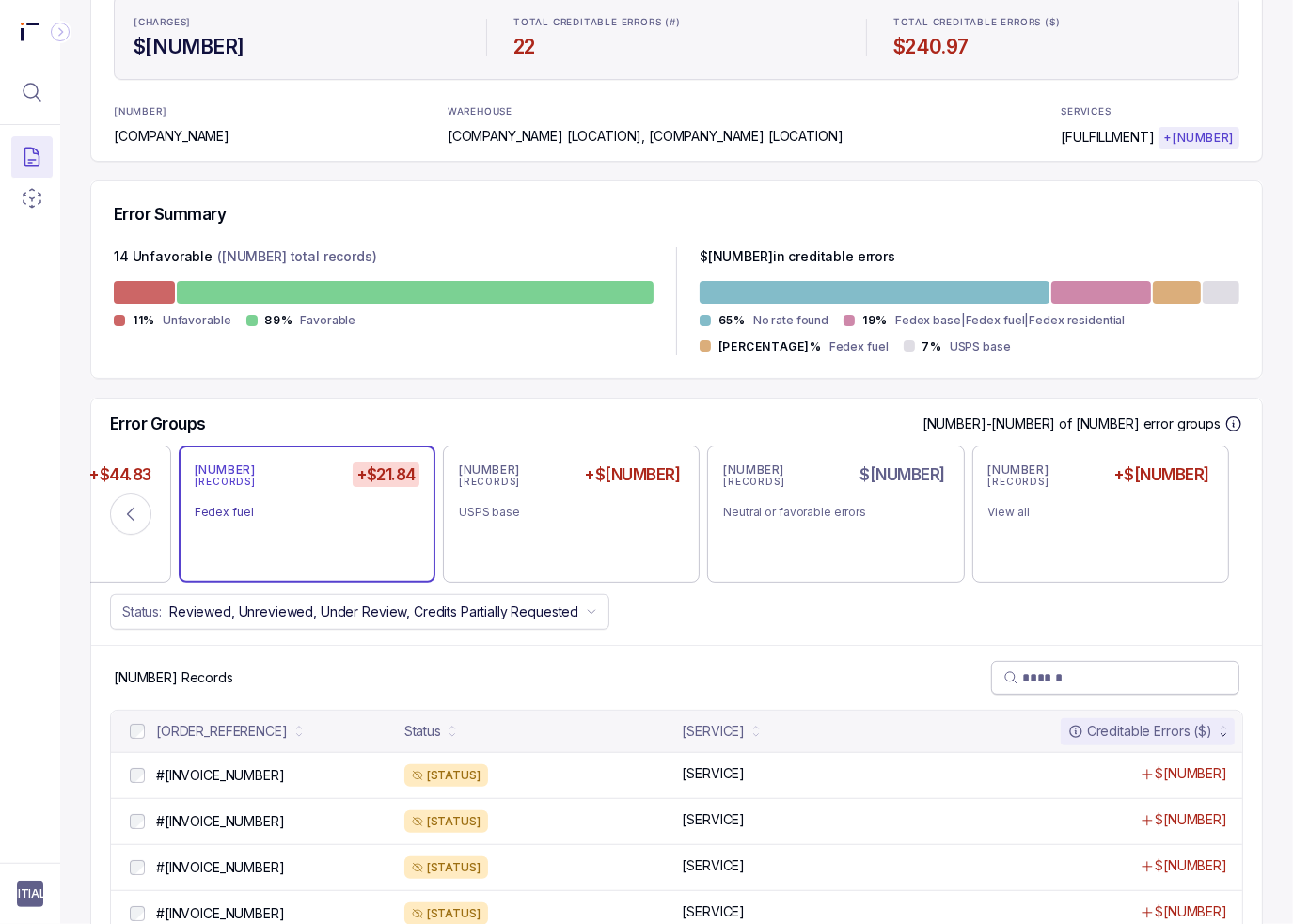 click at bounding box center [1125, 678] 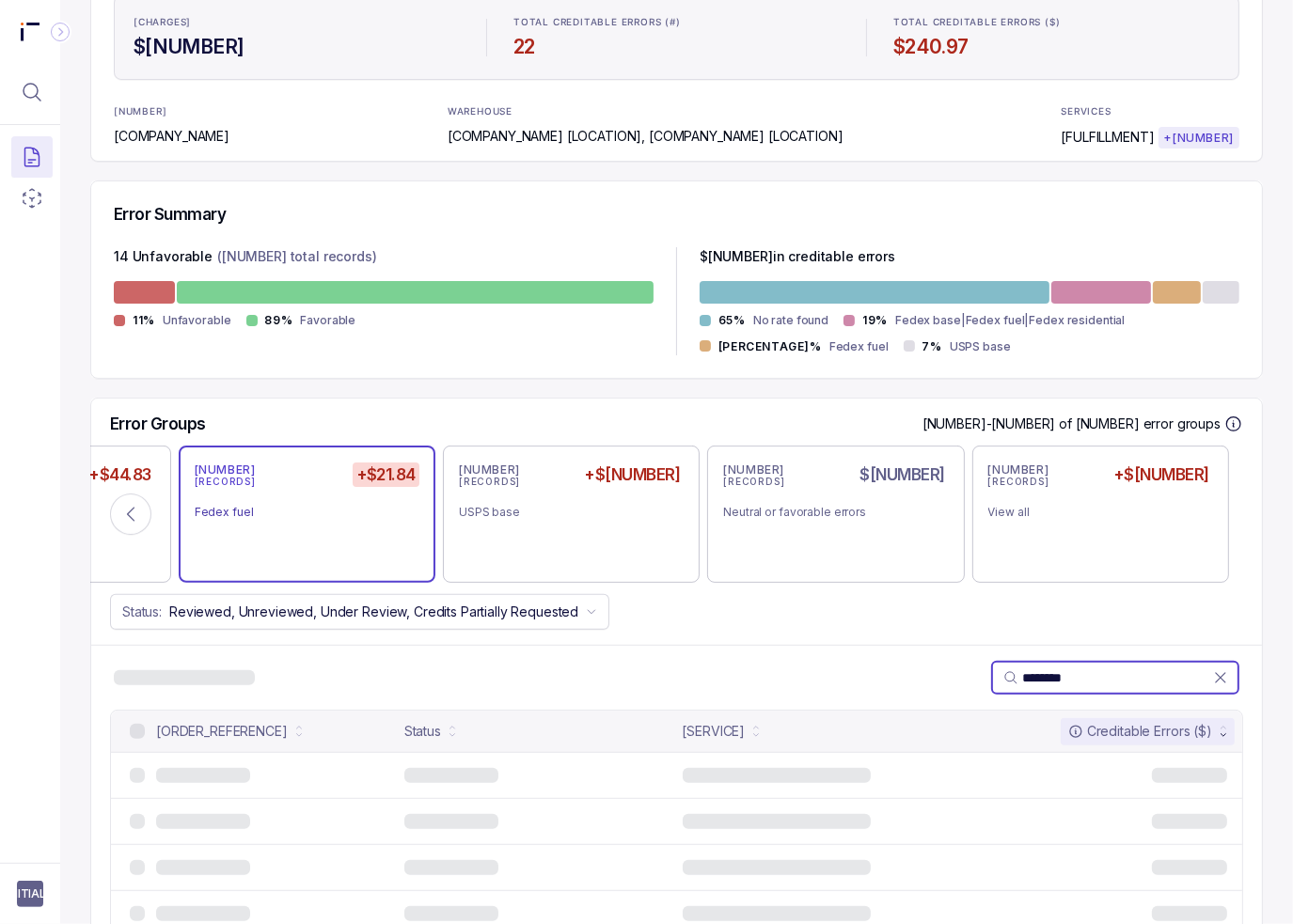 scroll, scrollTop: 196, scrollLeft: 0, axis: vertical 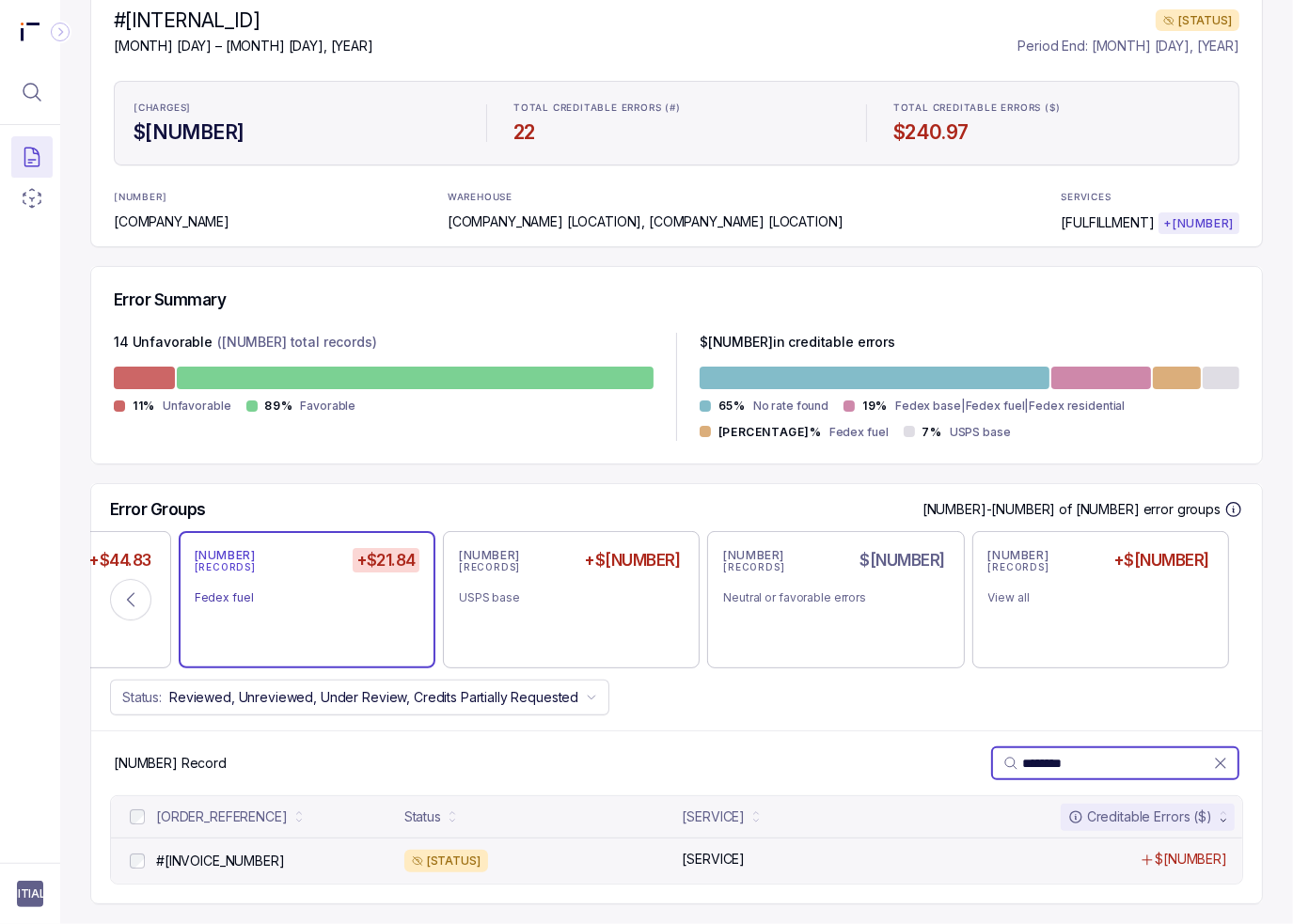 type on "********" 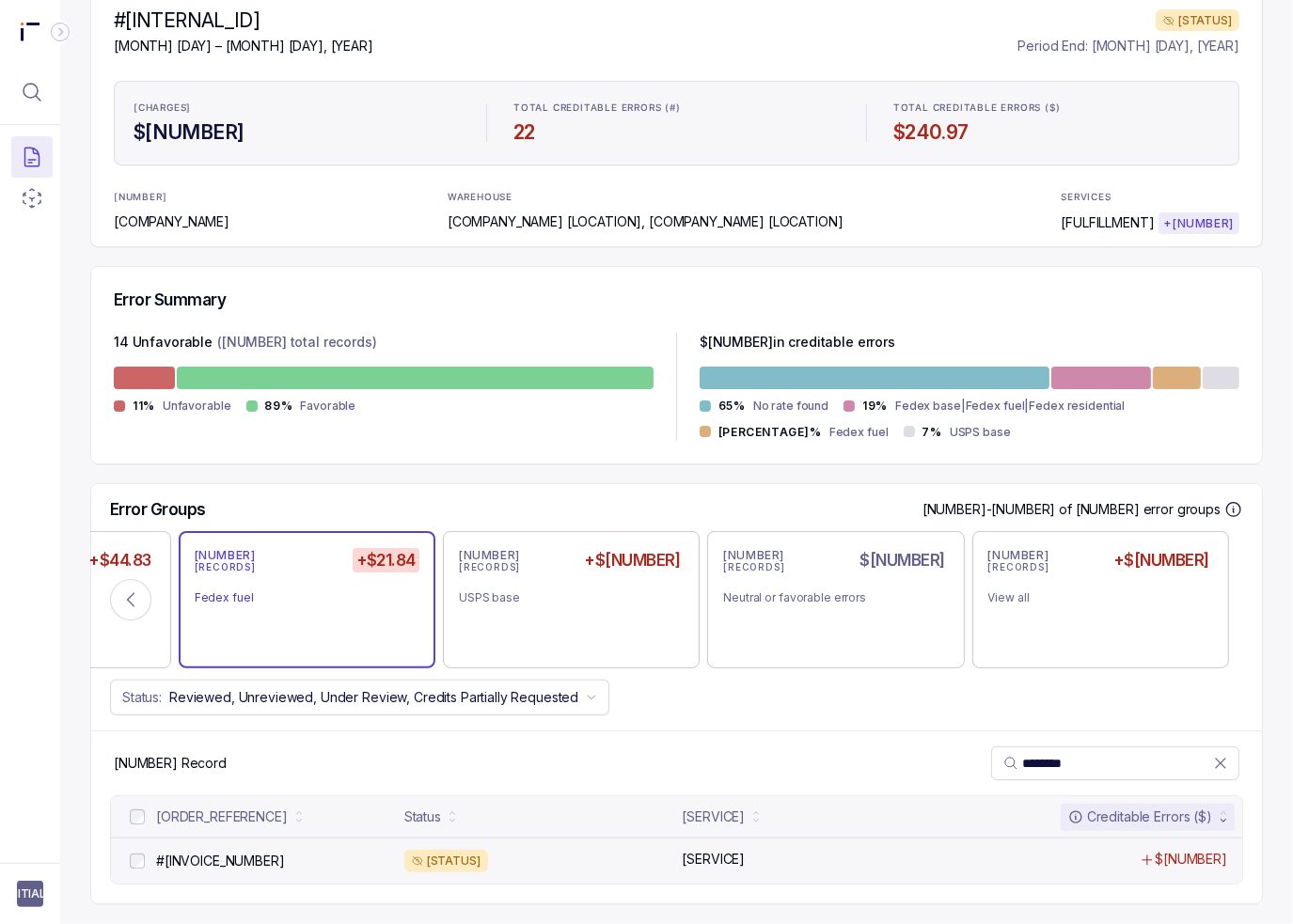 click on "#[INVOICE_NUMBER] #[INVOICE_NUMBER] Unreviewed Fuel Surcharge $7.55" at bounding box center (676, 860) 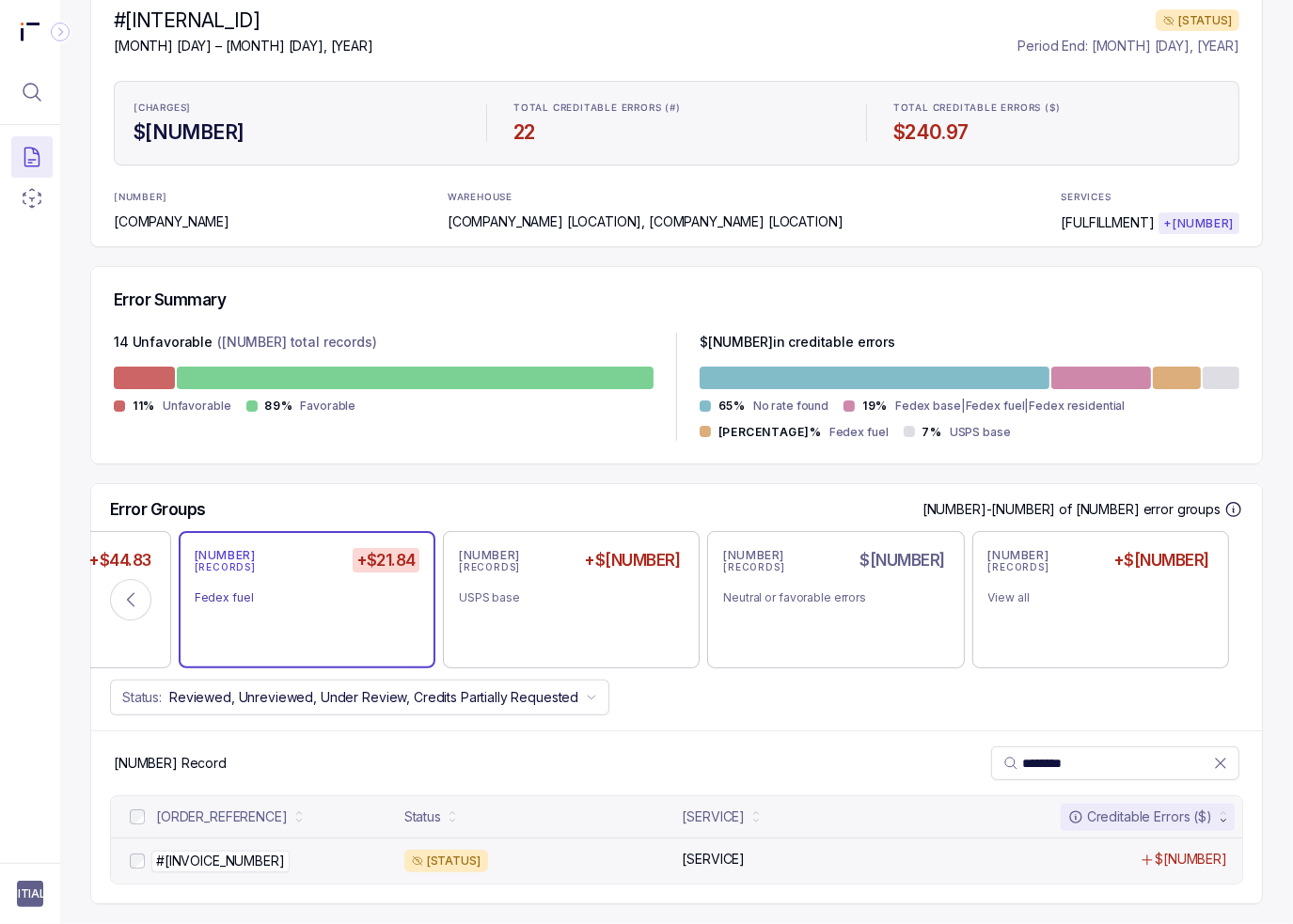 click on "#[INVOICE_NUMBER] #[INVOICE_NUMBER]" at bounding box center [275, 861] 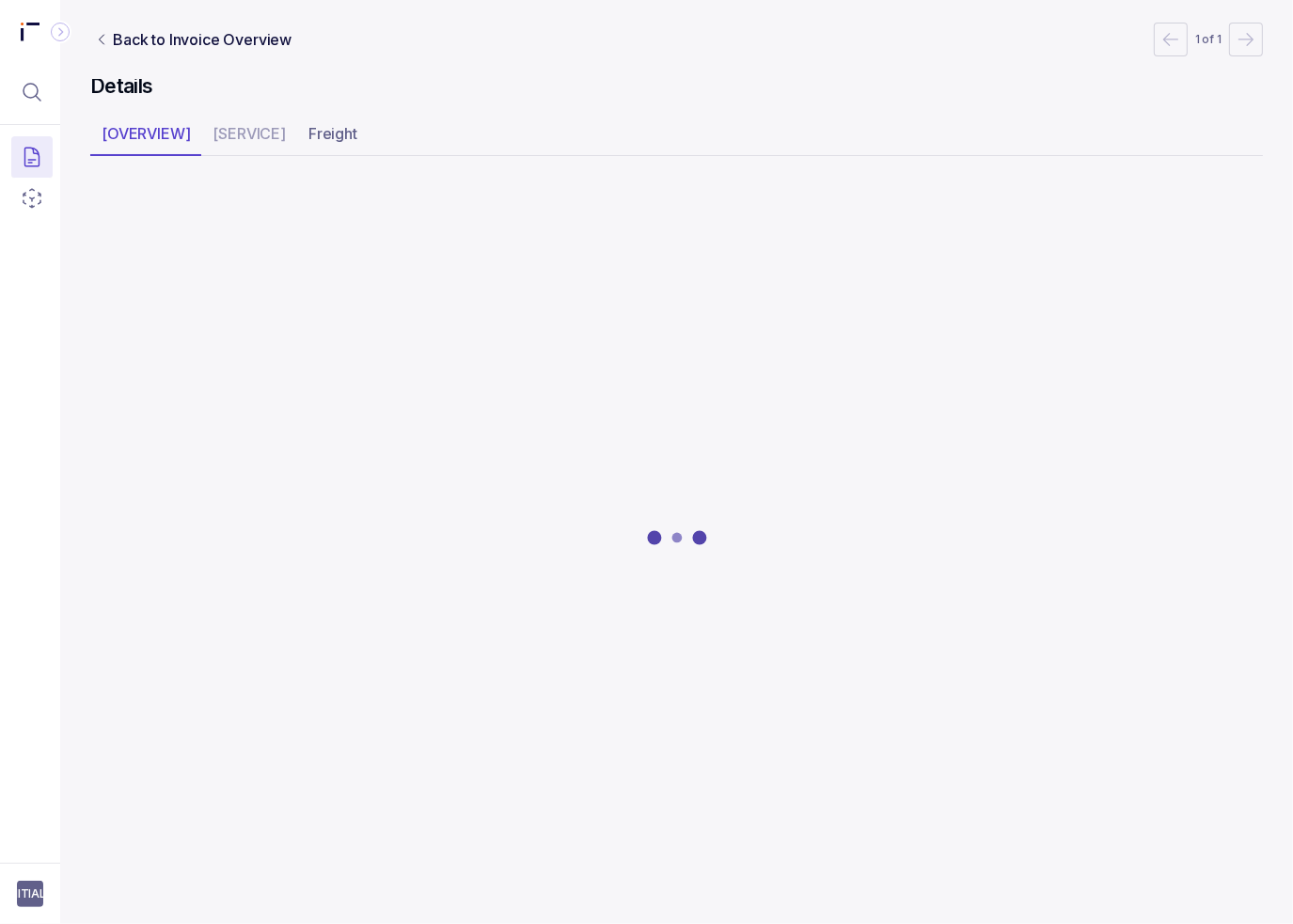 scroll, scrollTop: 0, scrollLeft: 0, axis: both 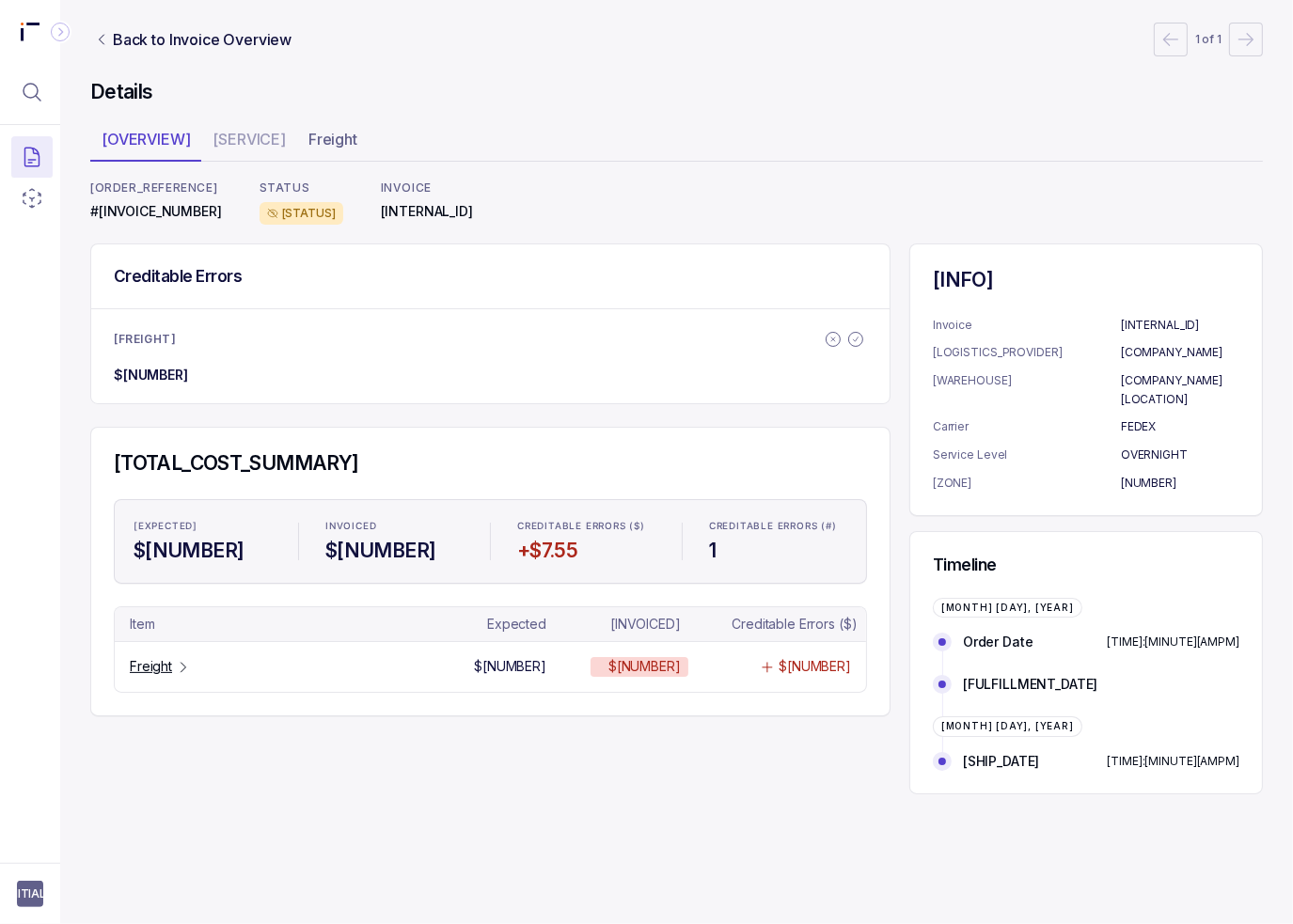 click on "Creditable Errors" at bounding box center (490, 276) 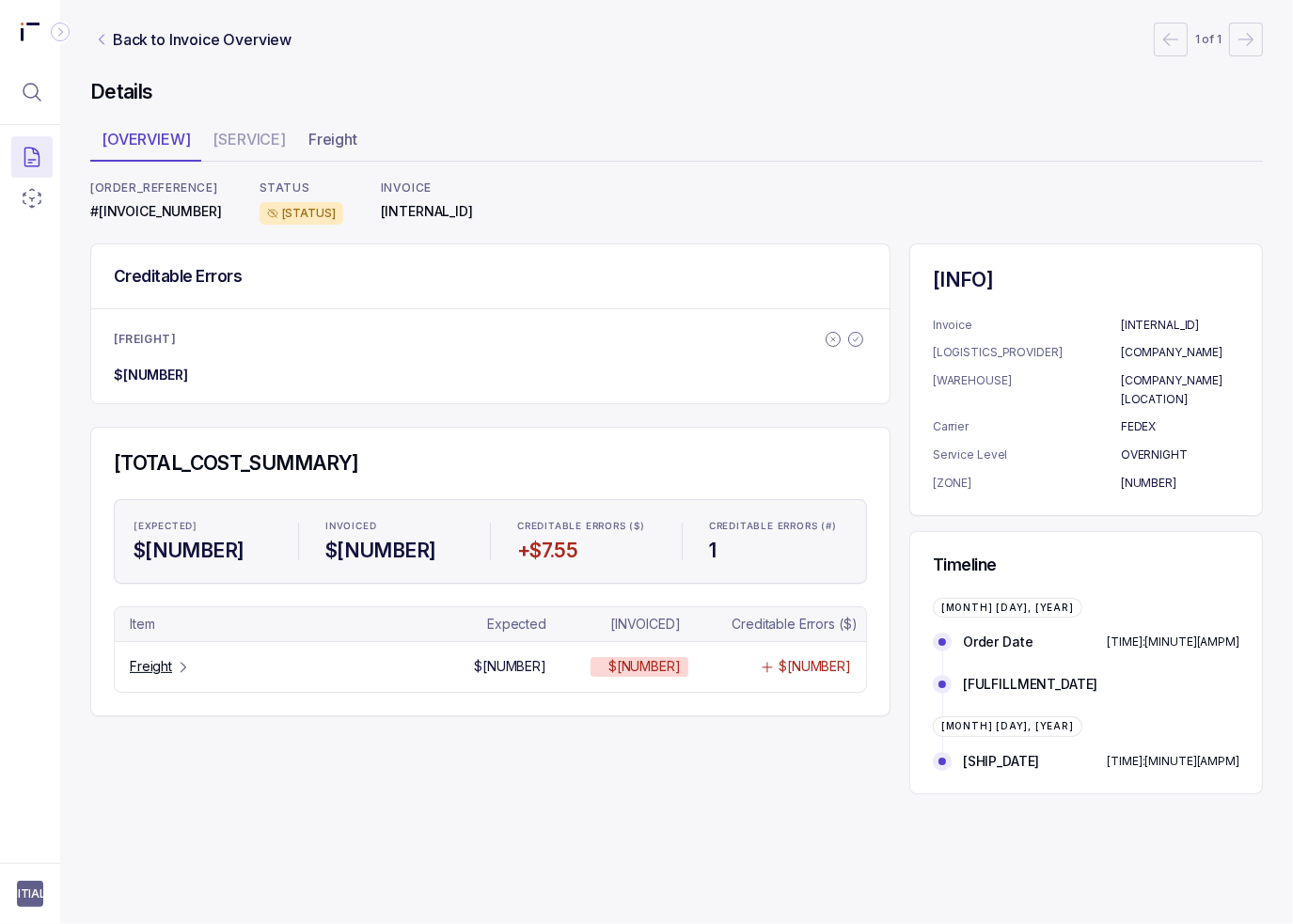 click 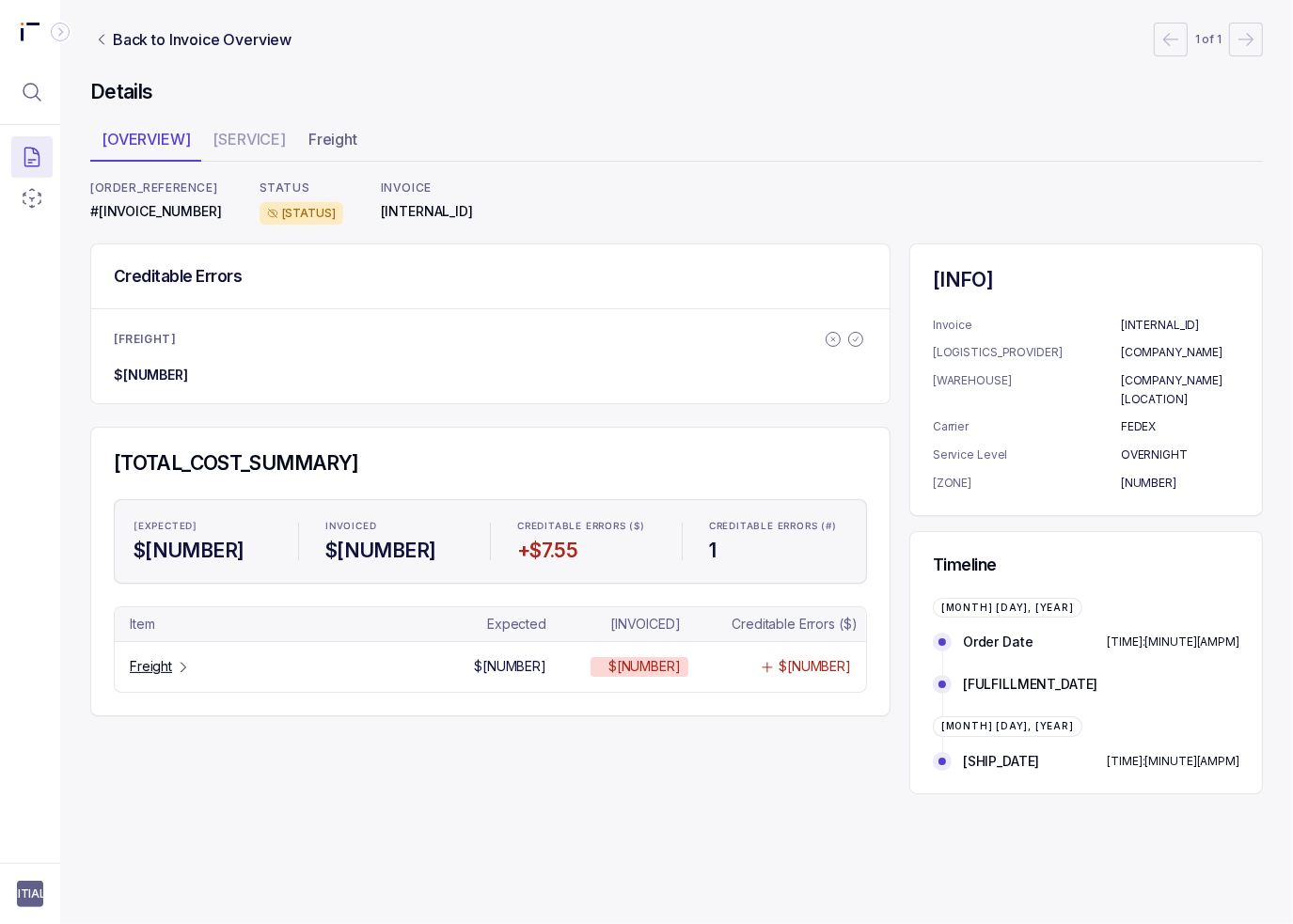 click 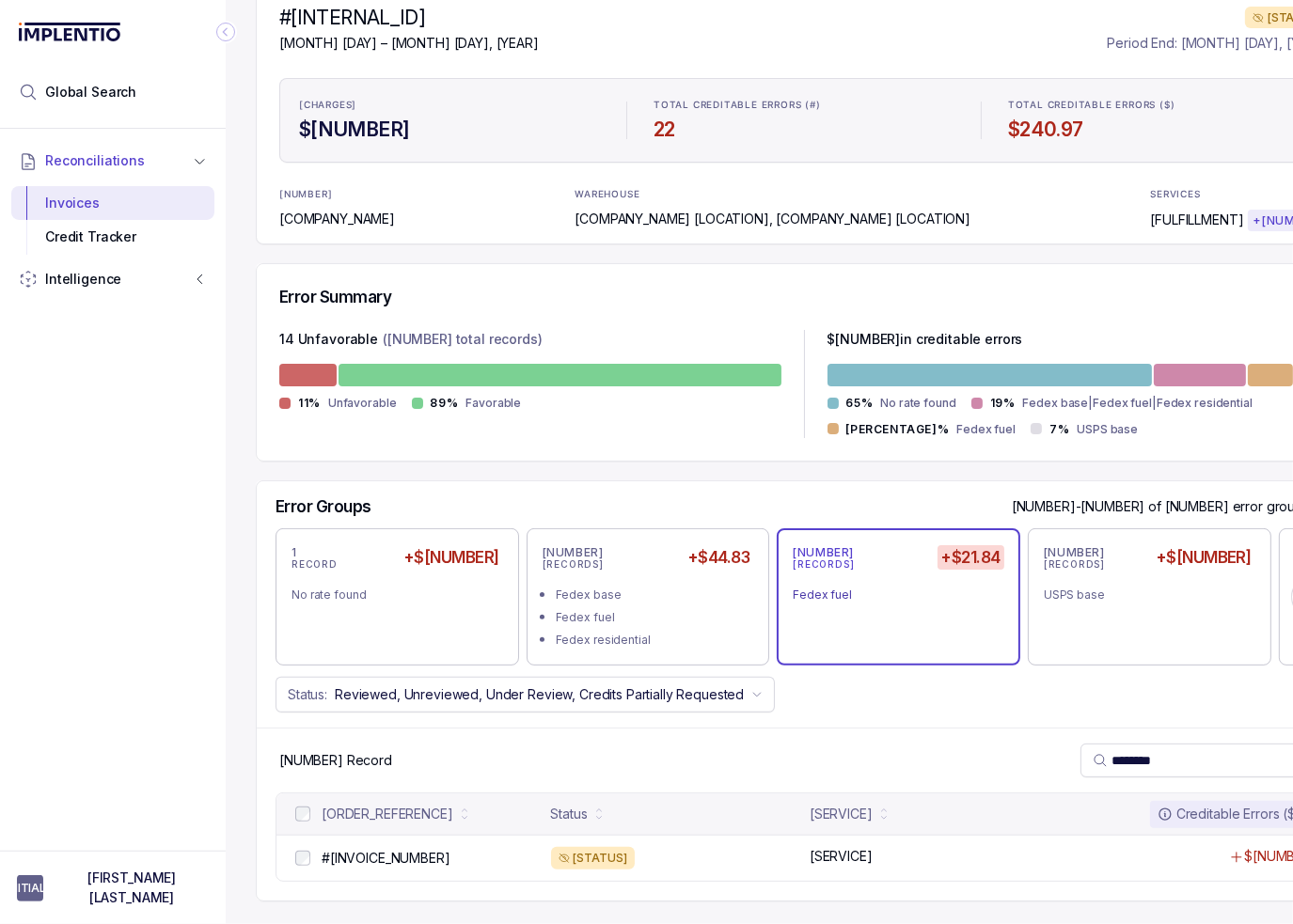 scroll, scrollTop: 211, scrollLeft: 0, axis: vertical 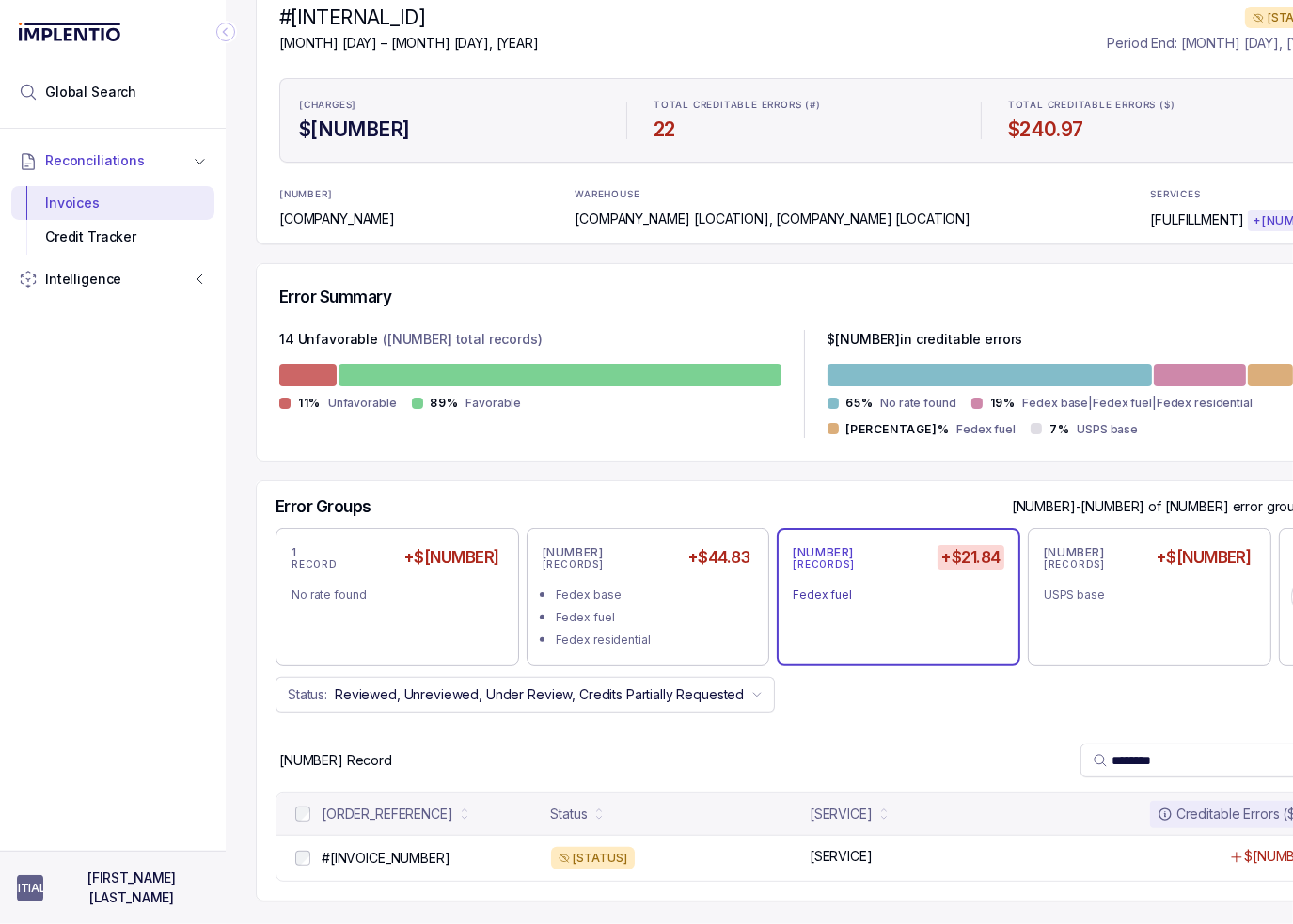 click on "[FIRST_NAME] [LAST_NAME]" at bounding box center [132, 887] 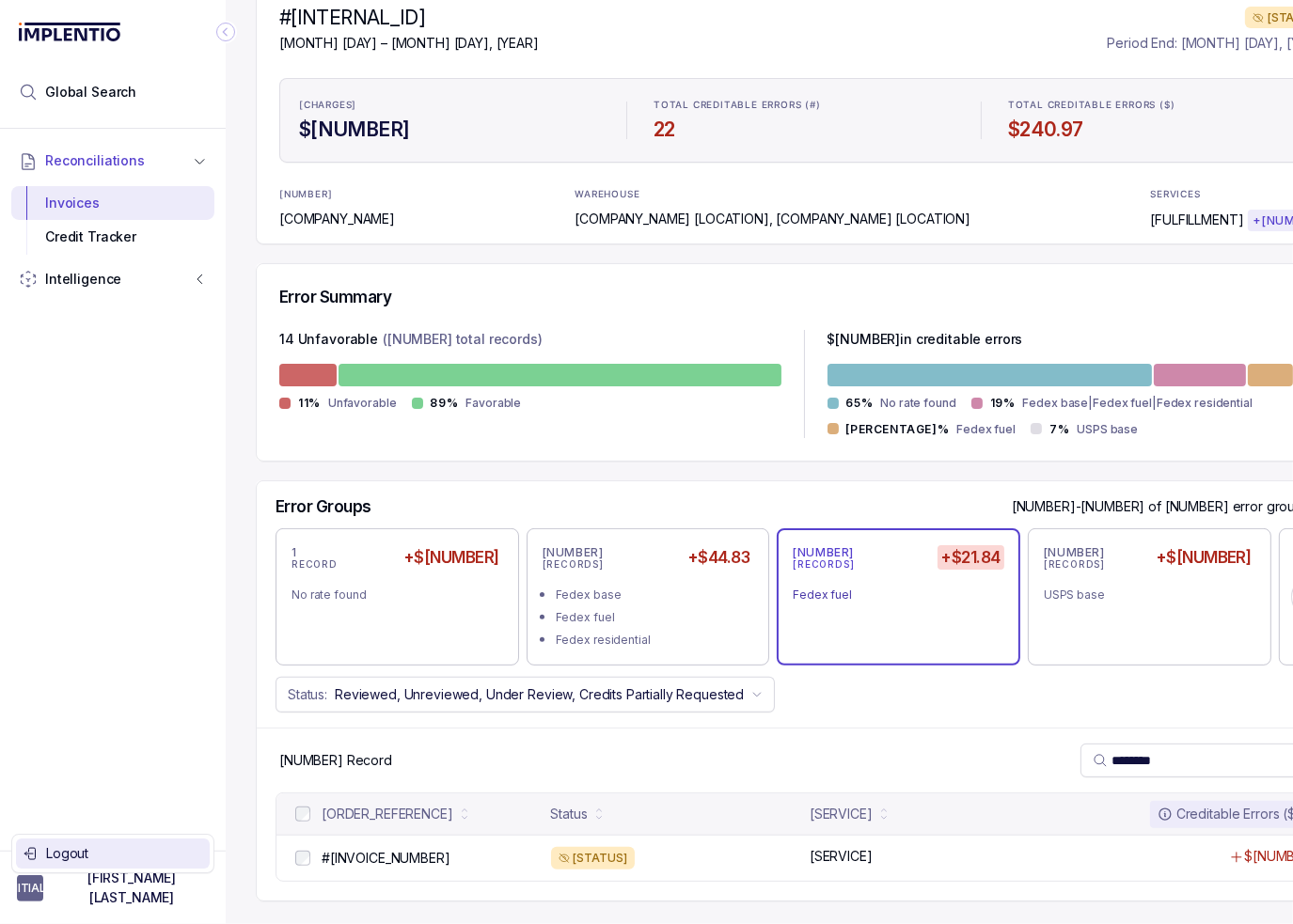 click on "Logout" at bounding box center (124, 854) 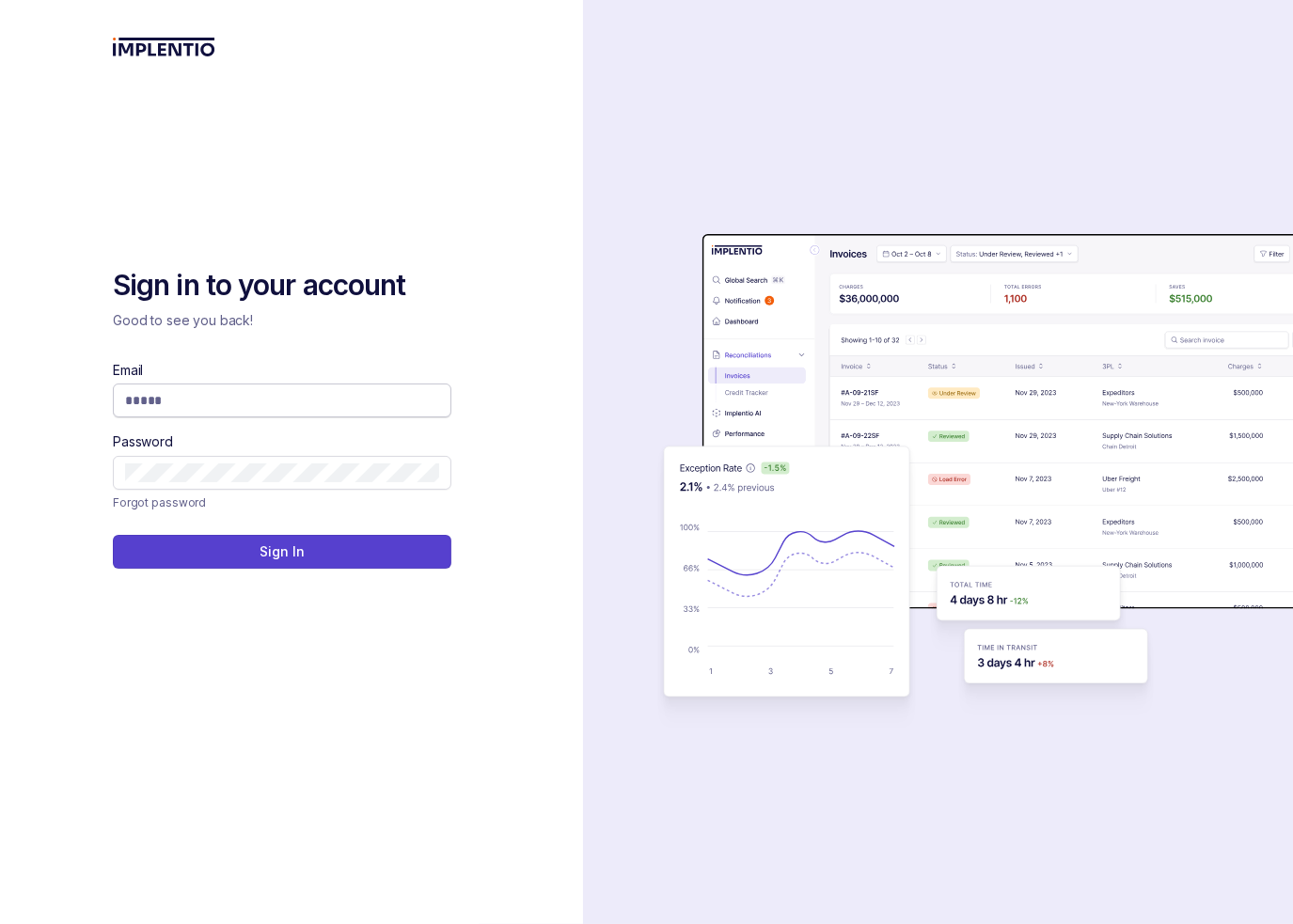click on "Email" at bounding box center [282, 400] 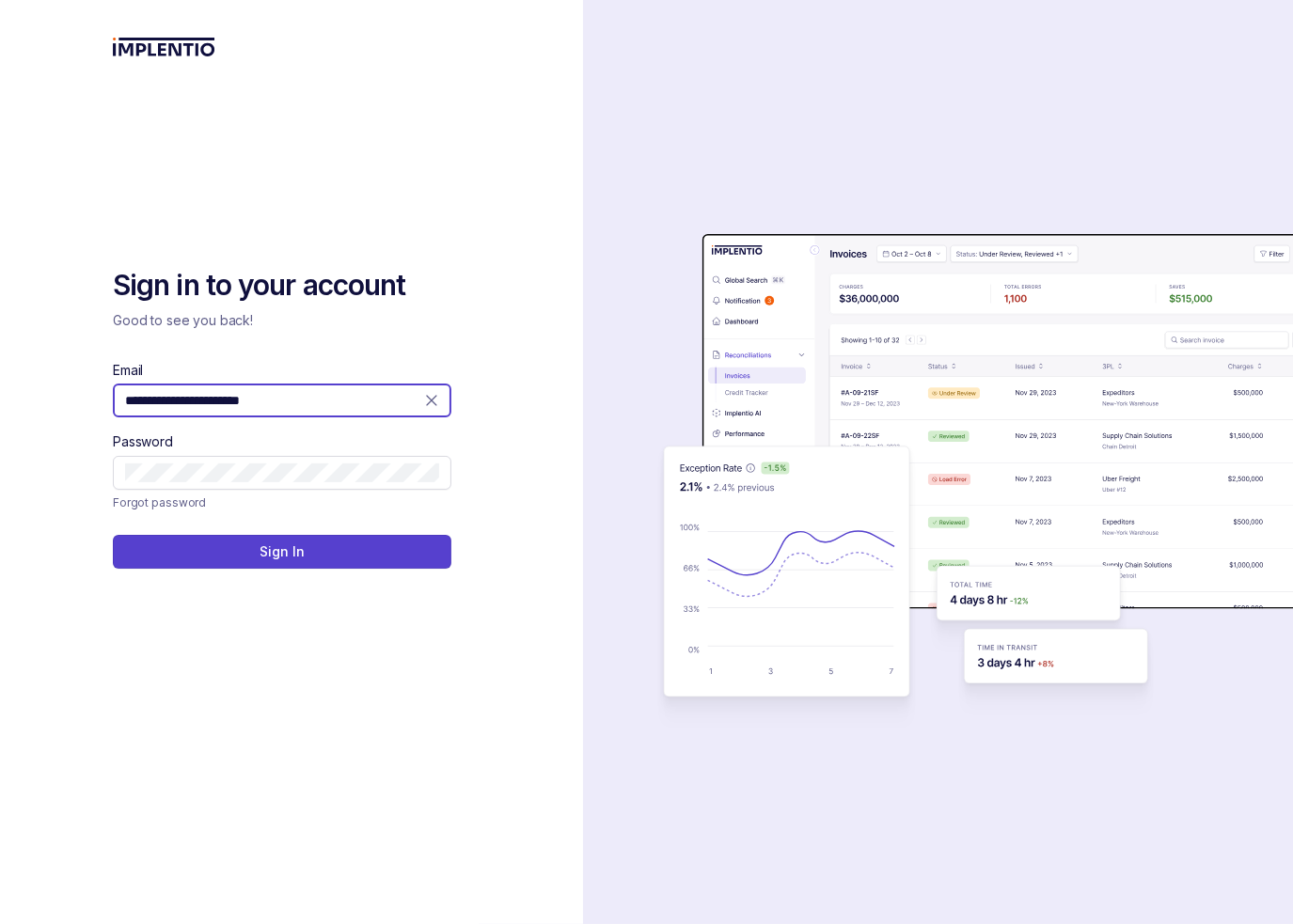 type on "**********" 